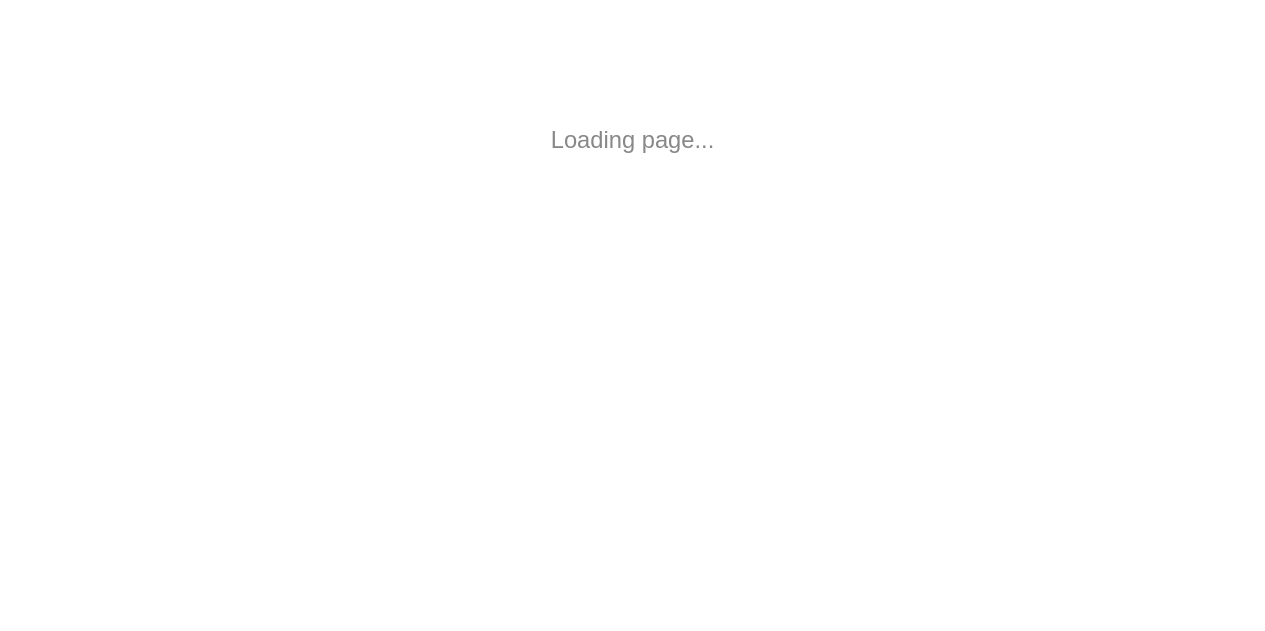 scroll, scrollTop: 0, scrollLeft: 0, axis: both 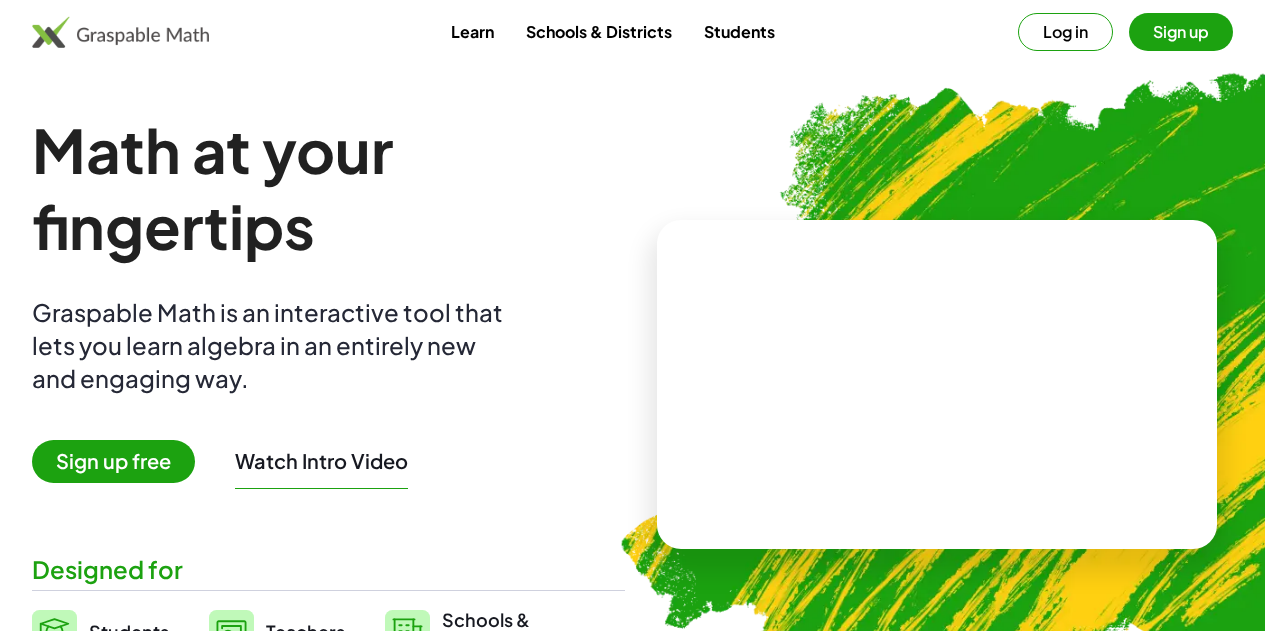 click on "Log in" at bounding box center (1065, 32) 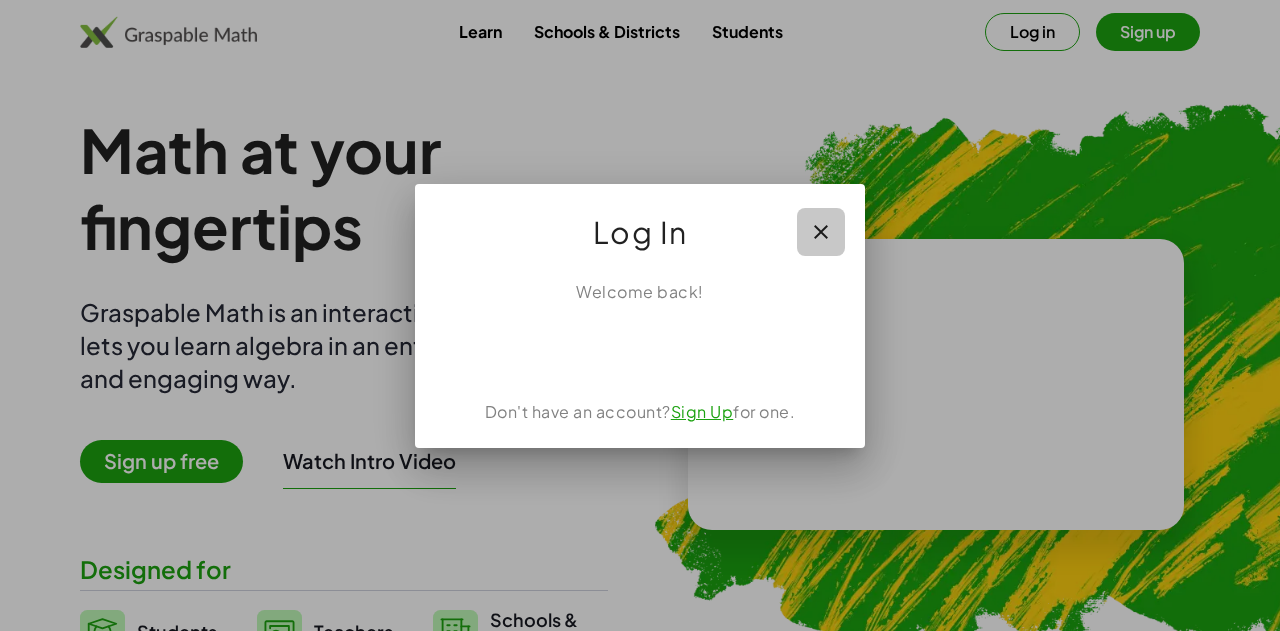 drag, startPoint x: 821, startPoint y: 226, endPoint x: 871, endPoint y: 215, distance: 51.1957 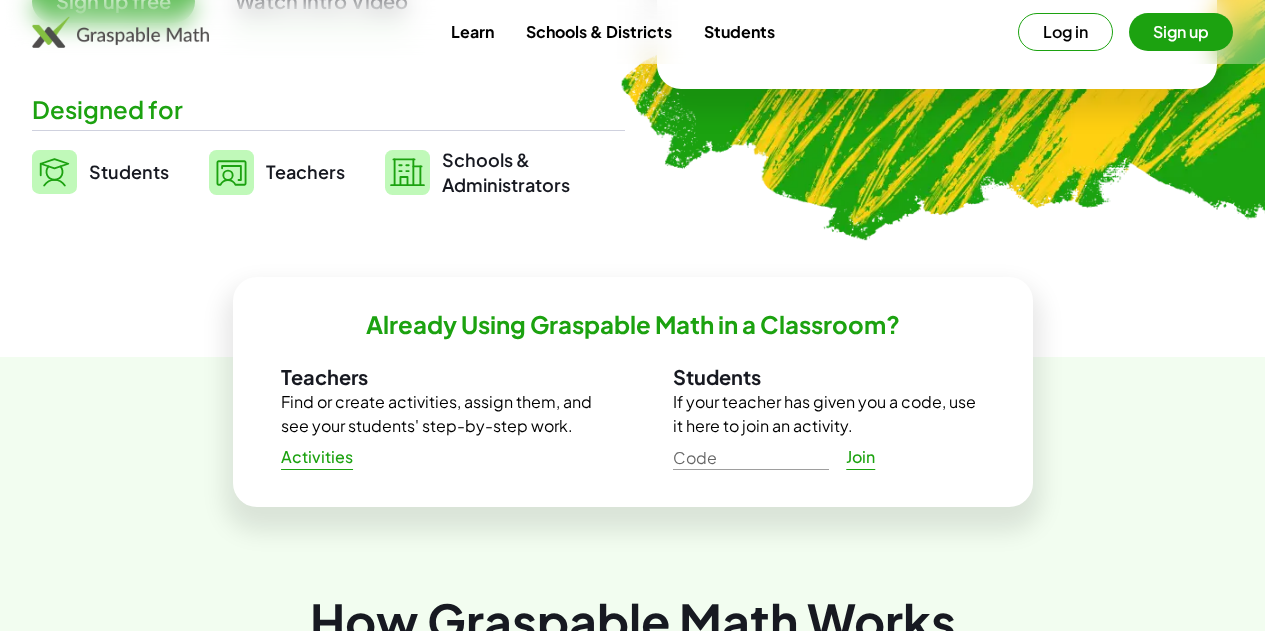 scroll, scrollTop: 0, scrollLeft: 0, axis: both 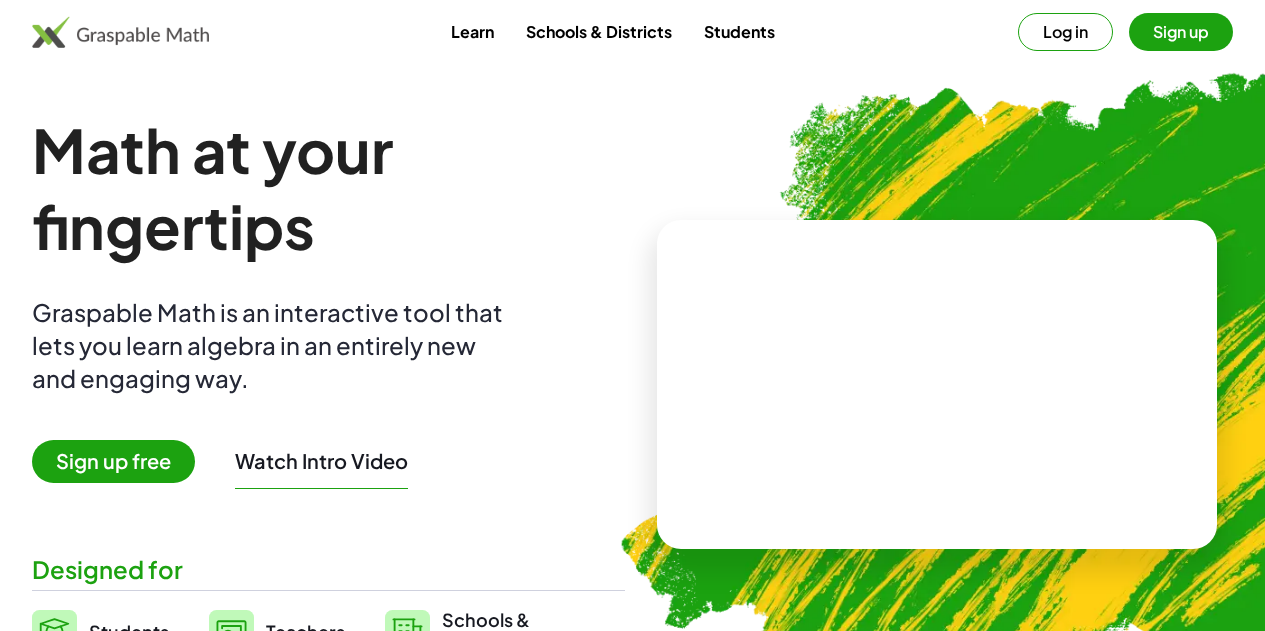 click on "Log in" at bounding box center (1065, 32) 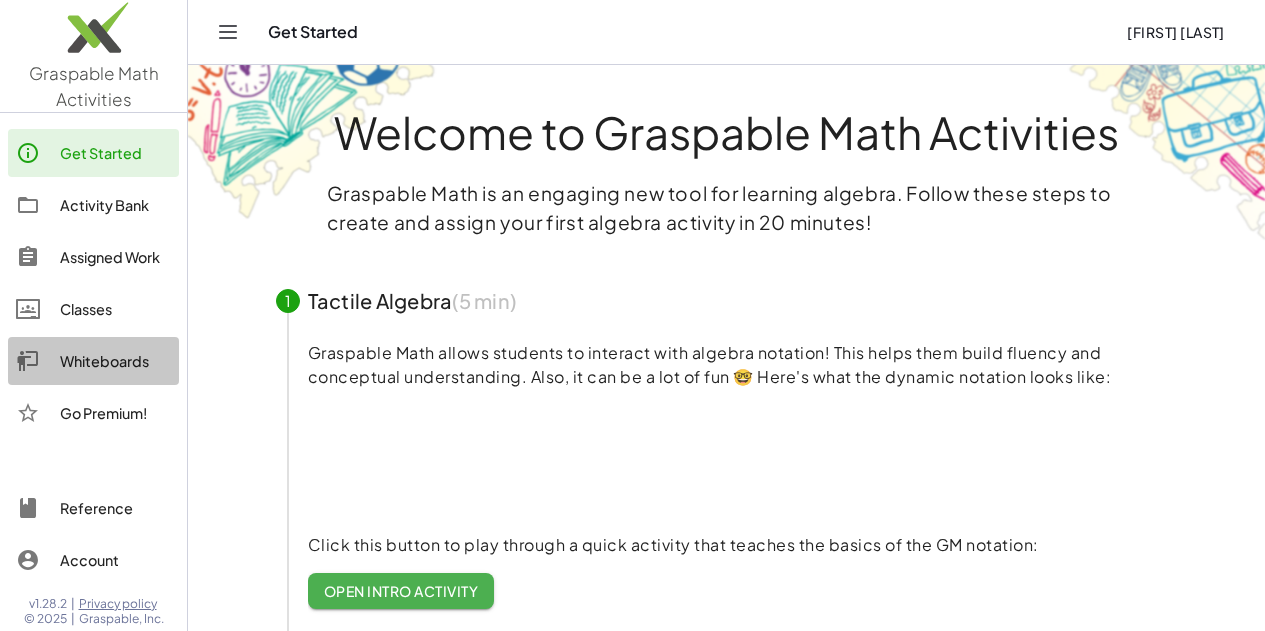 click on "Whiteboards" 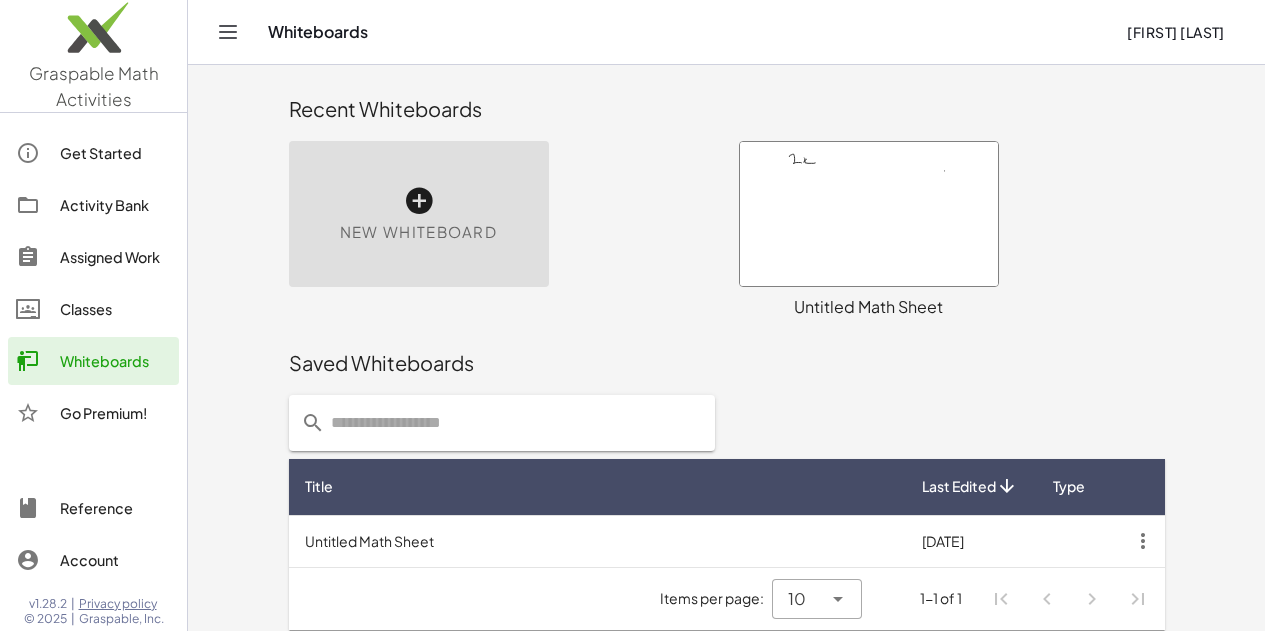 click at bounding box center (869, 214) 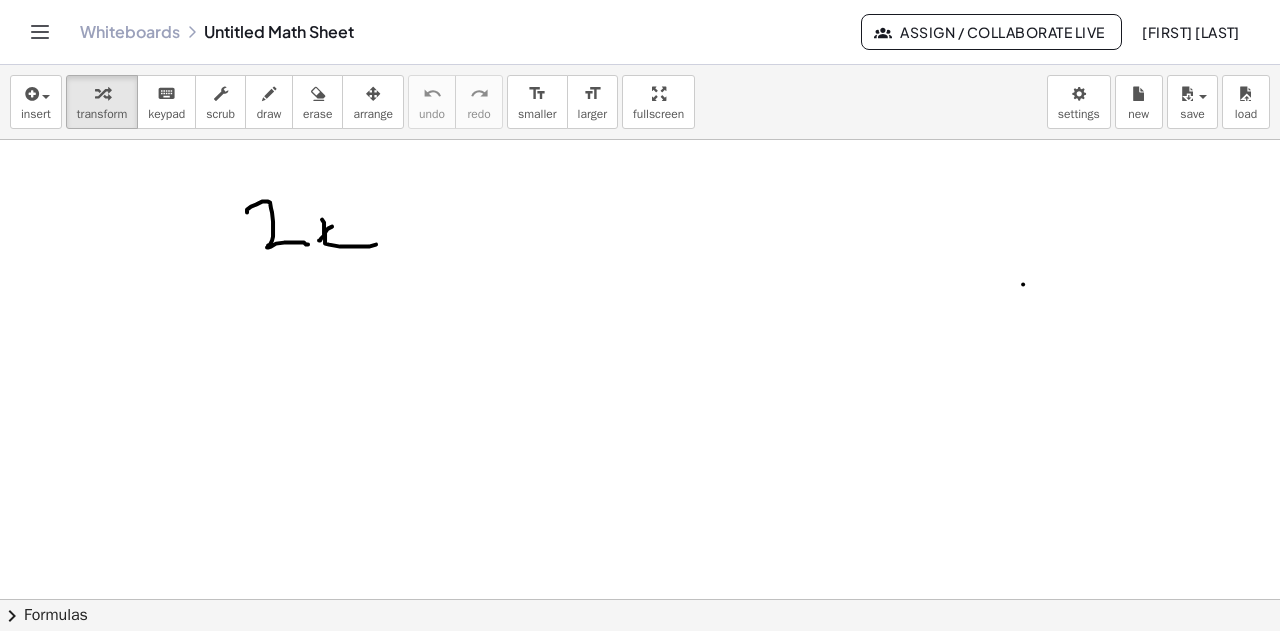 drag, startPoint x: 348, startPoint y: 237, endPoint x: 275, endPoint y: 236, distance: 73.00685 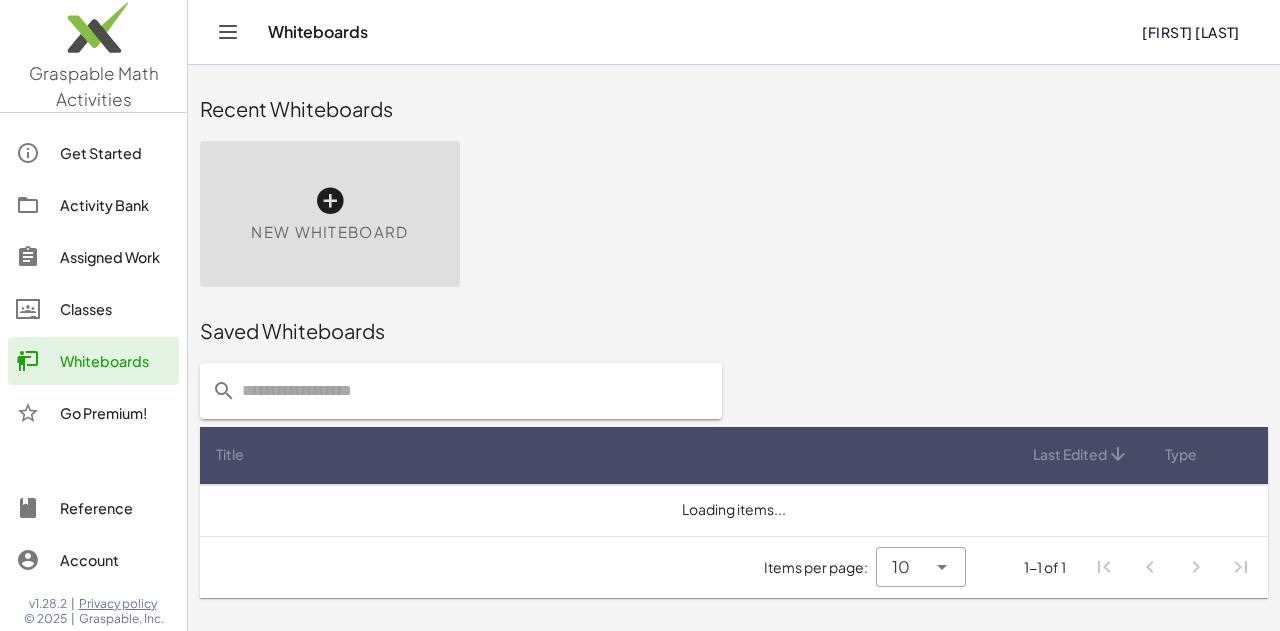 click on "Go Premium!" 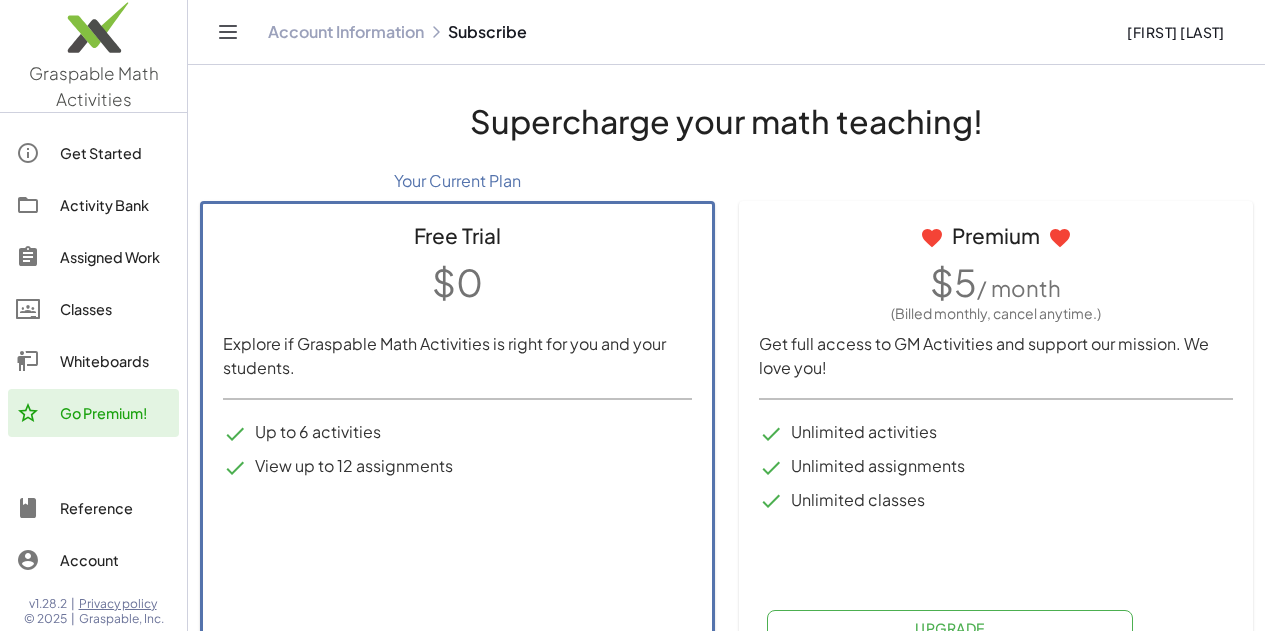 scroll, scrollTop: 15, scrollLeft: 0, axis: vertical 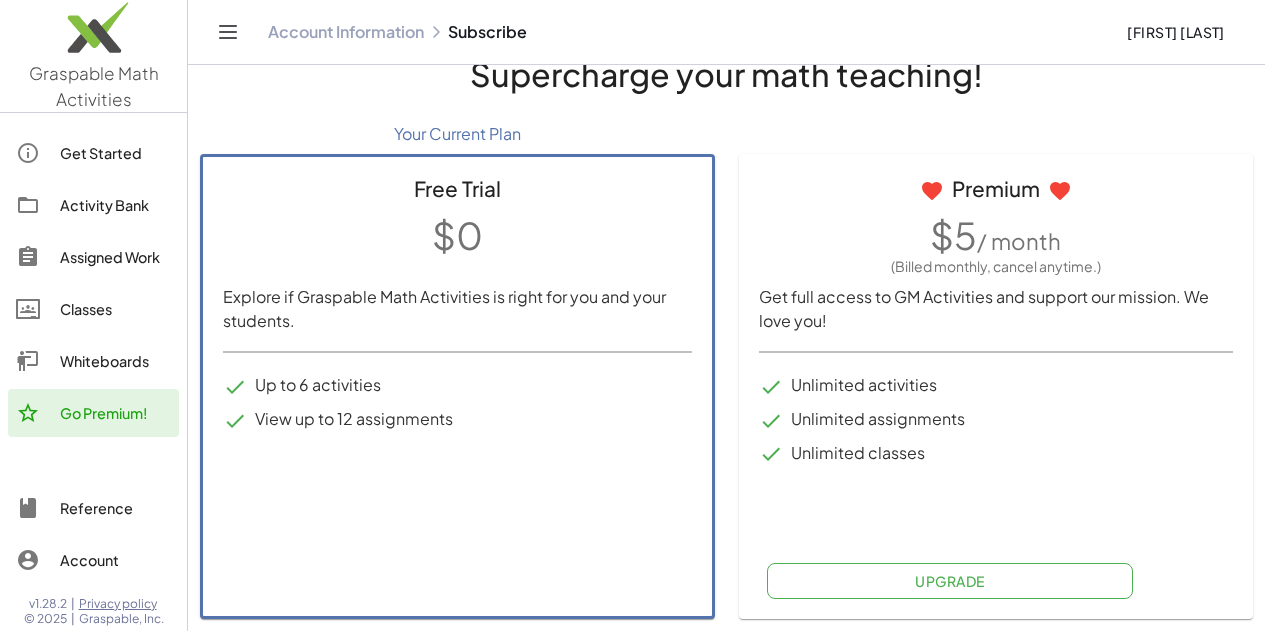 click on "Get Started" 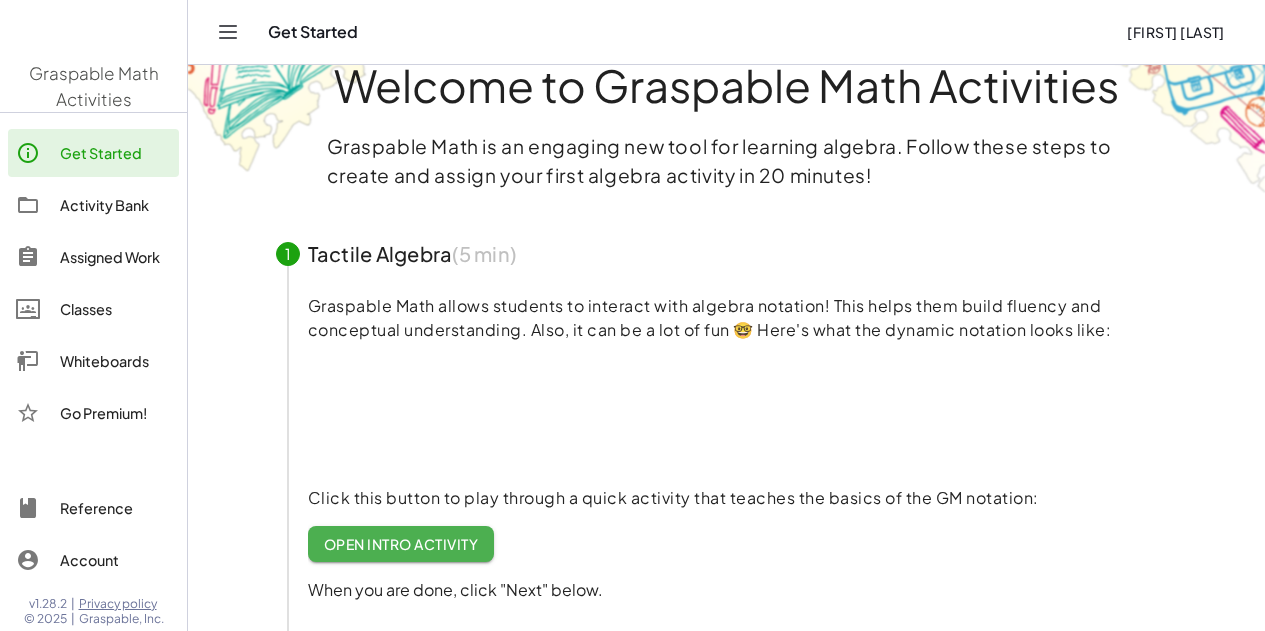 scroll, scrollTop: 0, scrollLeft: 0, axis: both 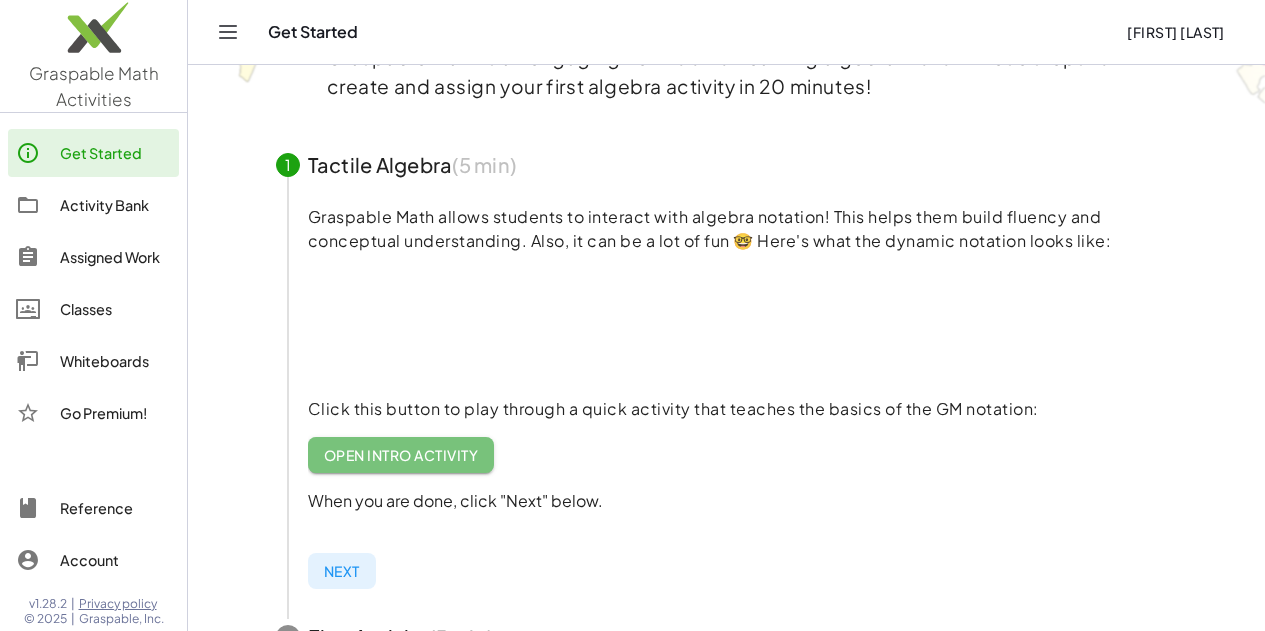click on "Open Intro Activity" 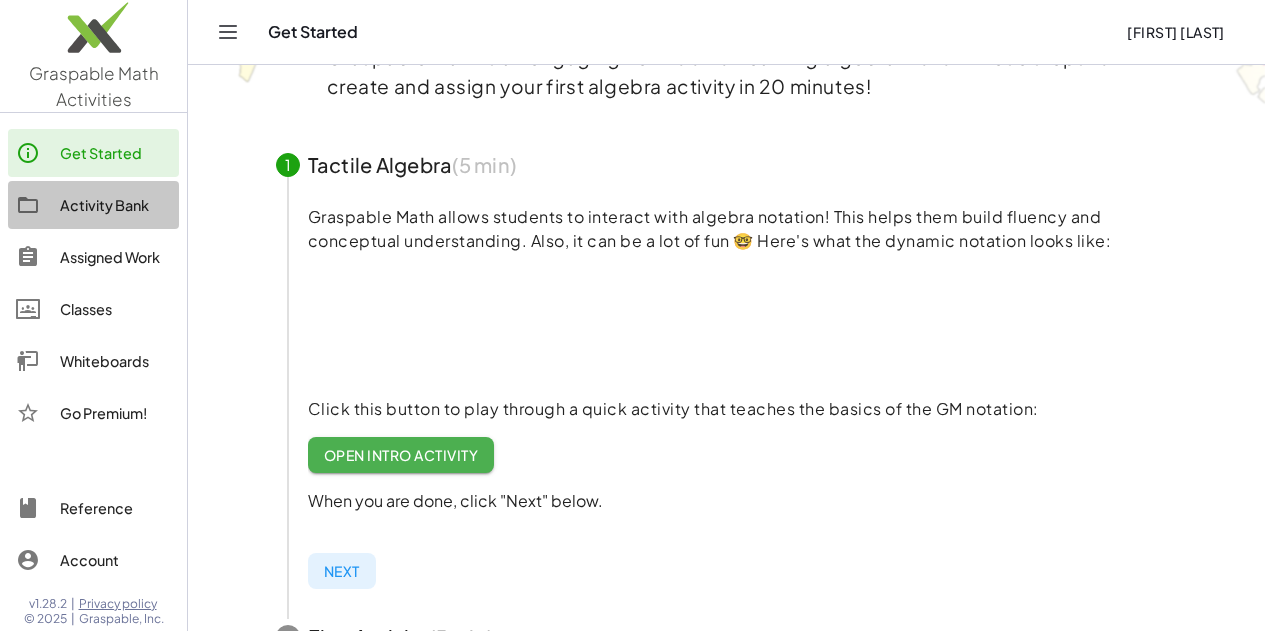 click on "Activity Bank" 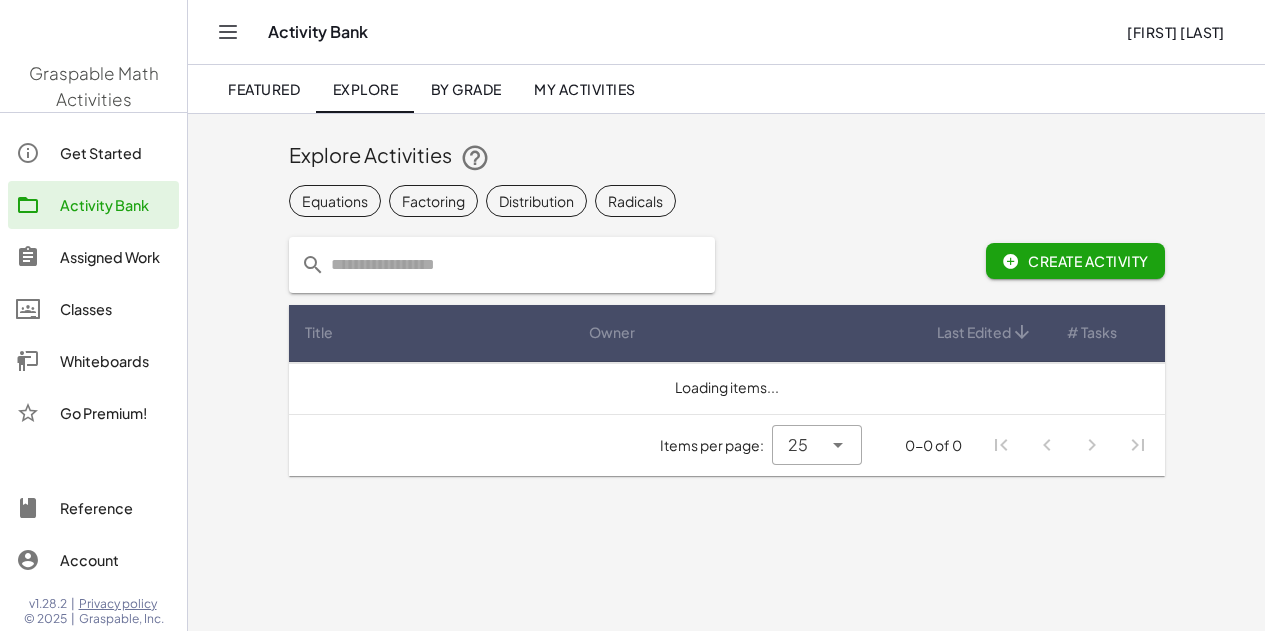 scroll, scrollTop: 0, scrollLeft: 0, axis: both 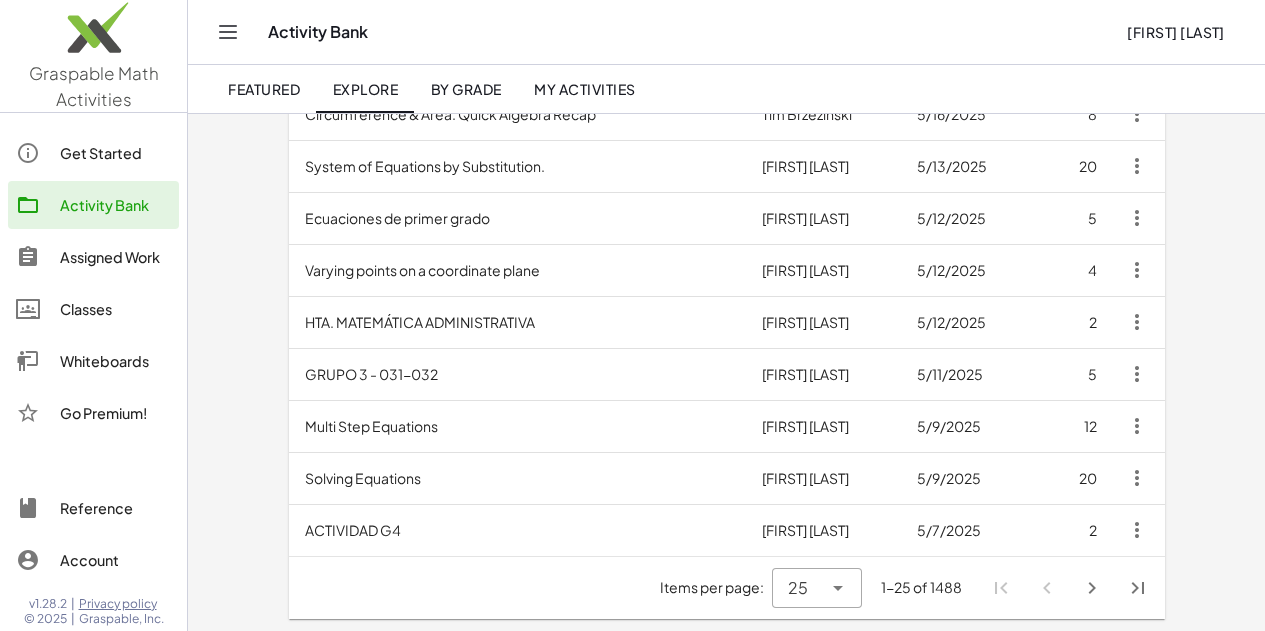 click on "Multi Step Equations" at bounding box center (517, 426) 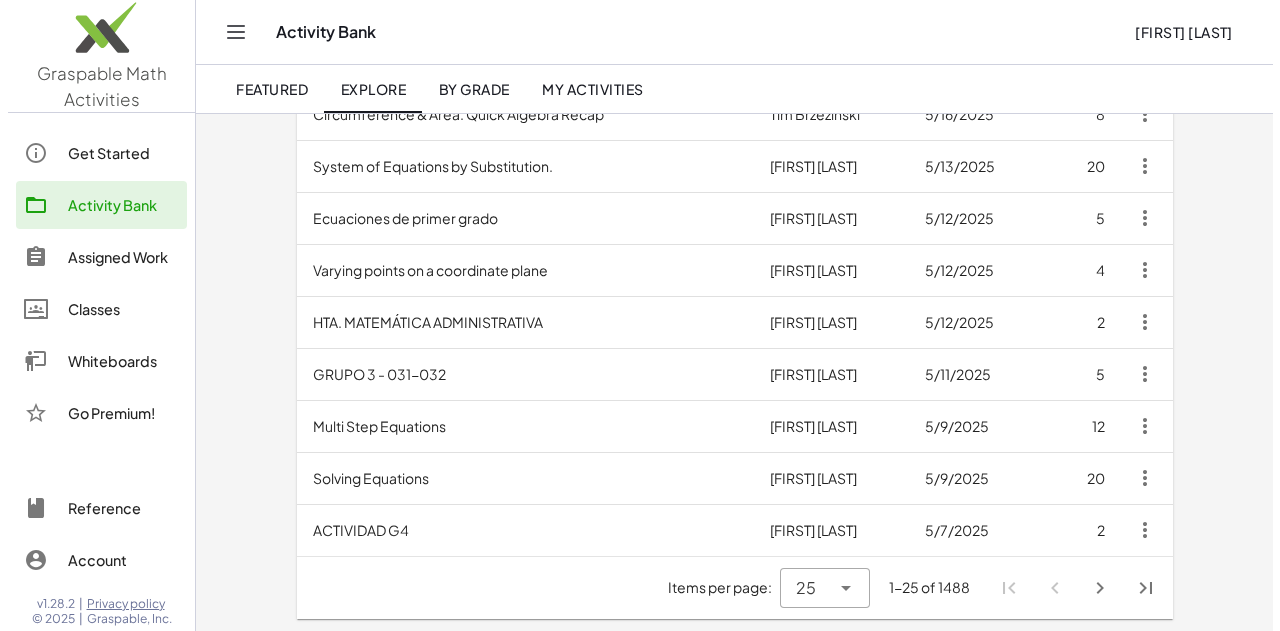 scroll, scrollTop: 0, scrollLeft: 0, axis: both 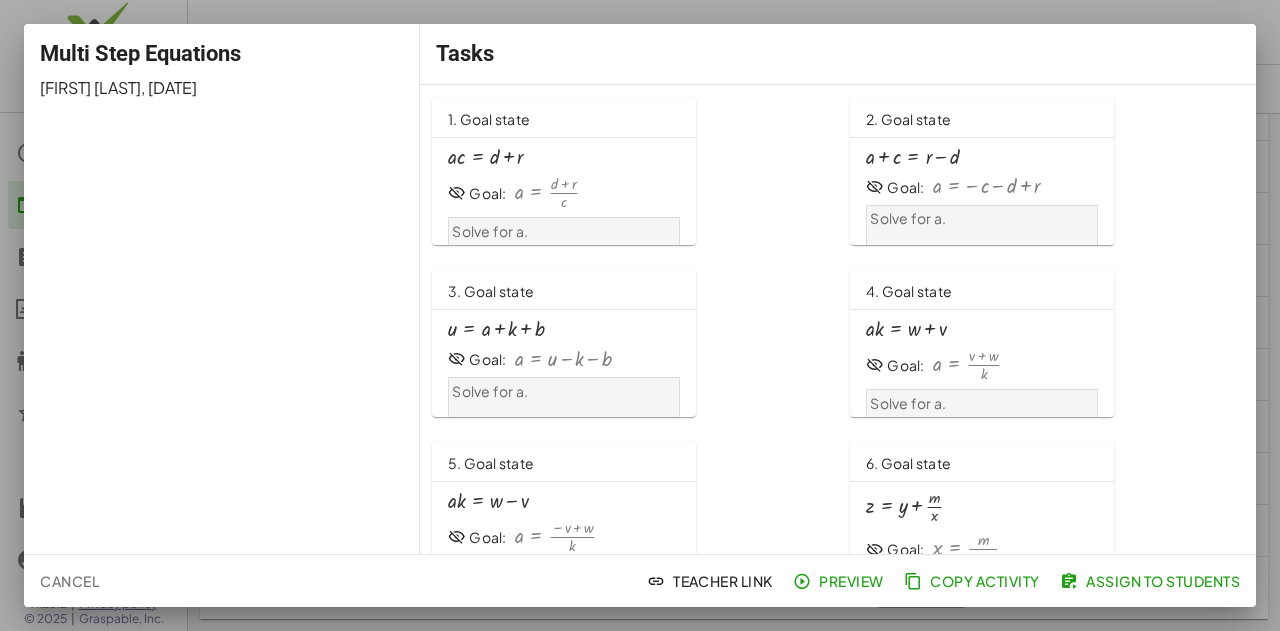 click at bounding box center (547, 193) 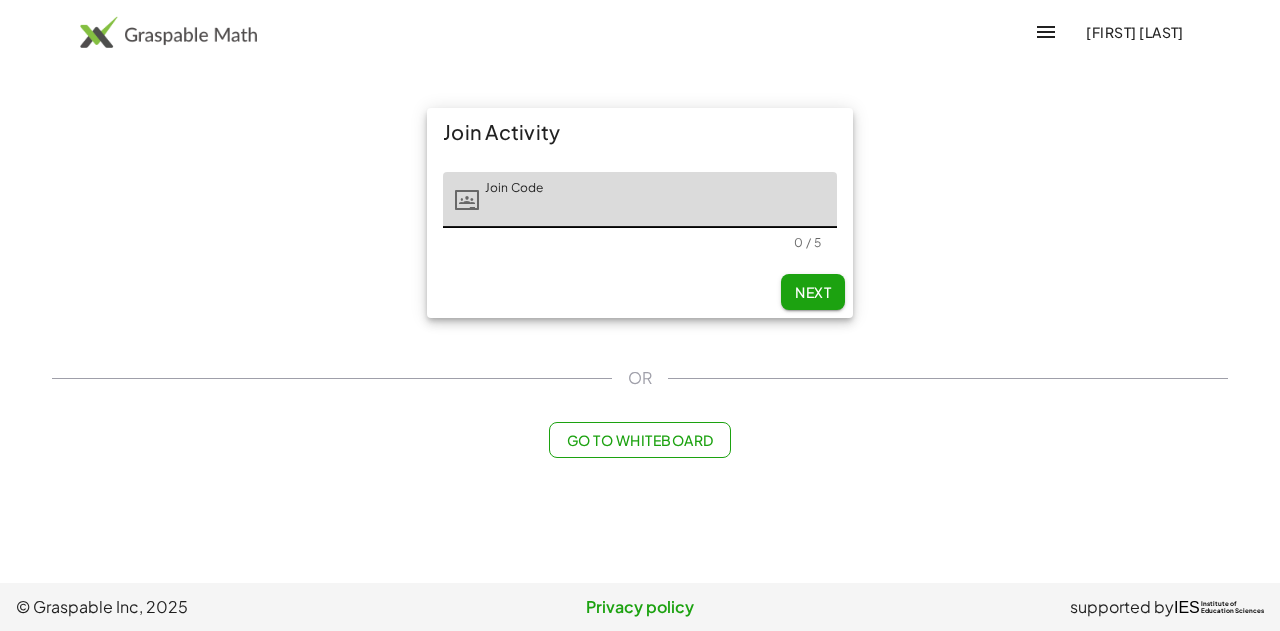 scroll, scrollTop: 0, scrollLeft: 0, axis: both 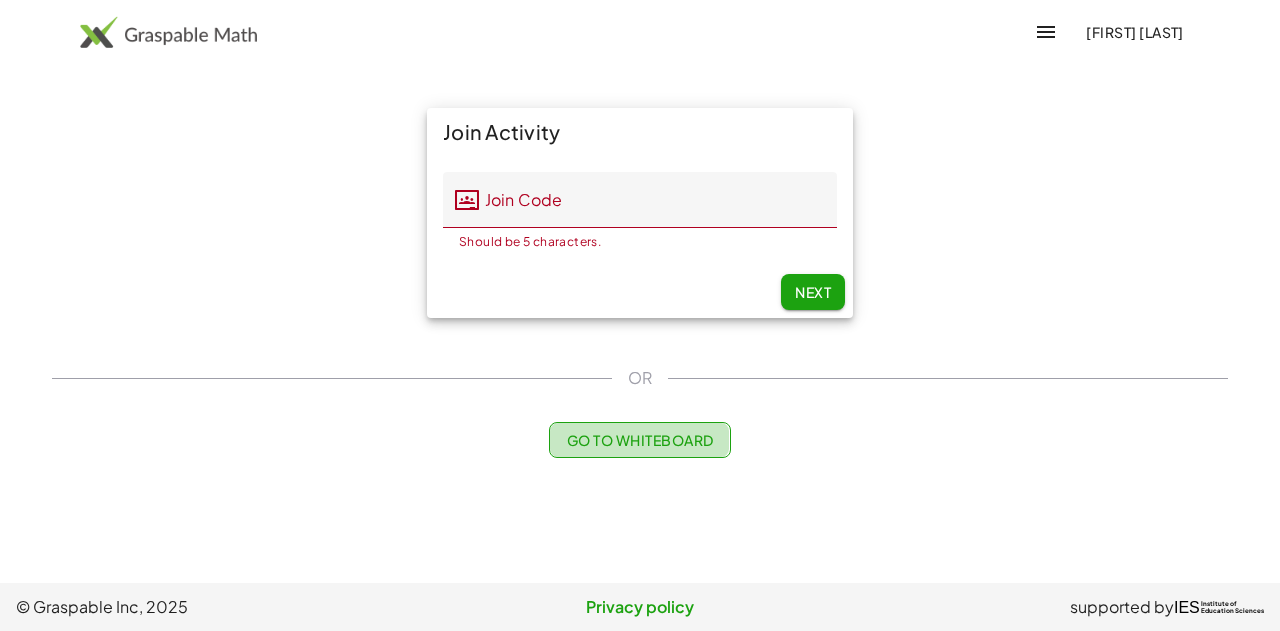 click on "Go to Whiteboard" at bounding box center [639, 440] 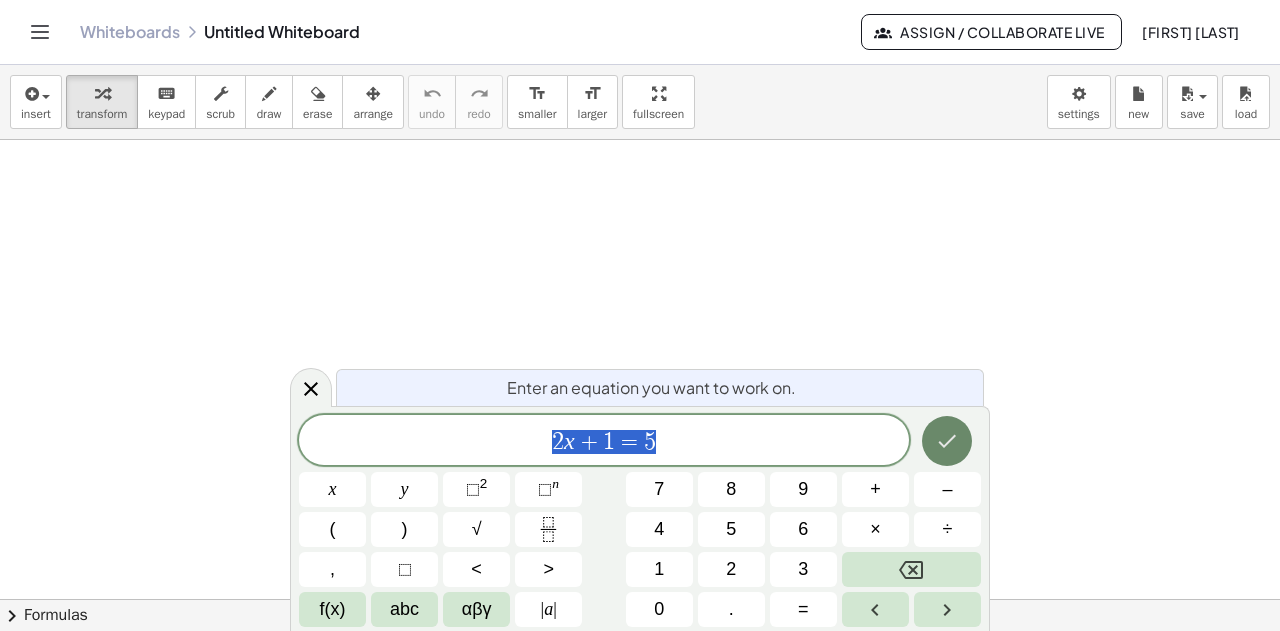 click 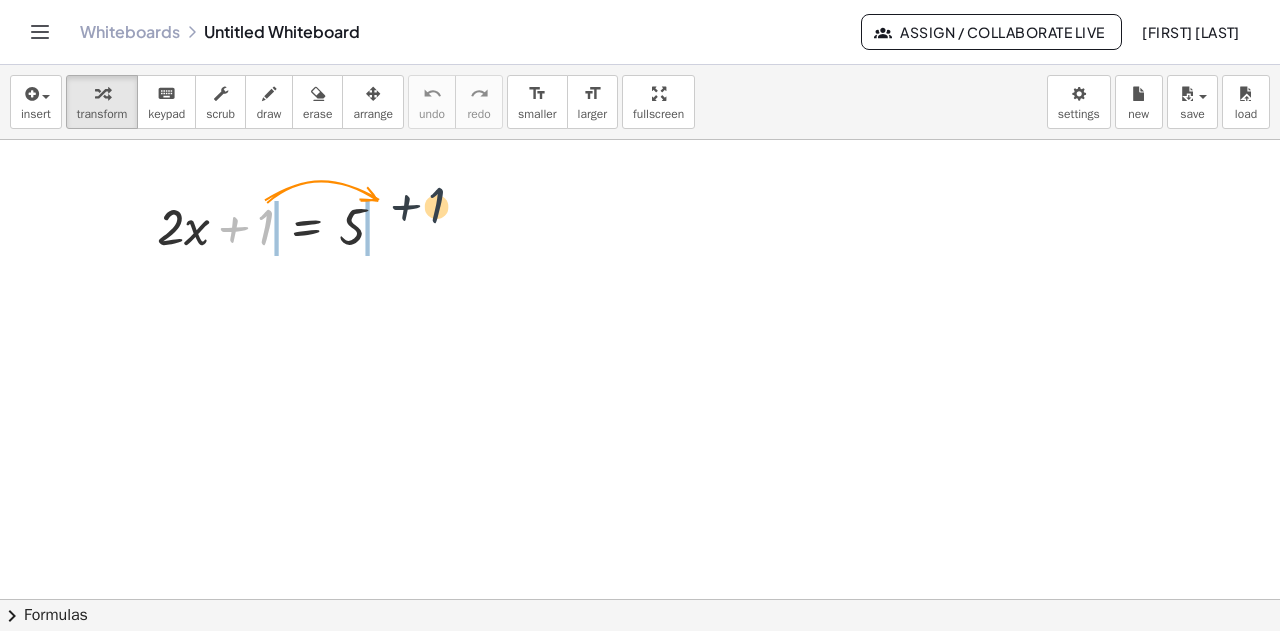 drag, startPoint x: 266, startPoint y: 214, endPoint x: 442, endPoint y: 197, distance: 176.81912 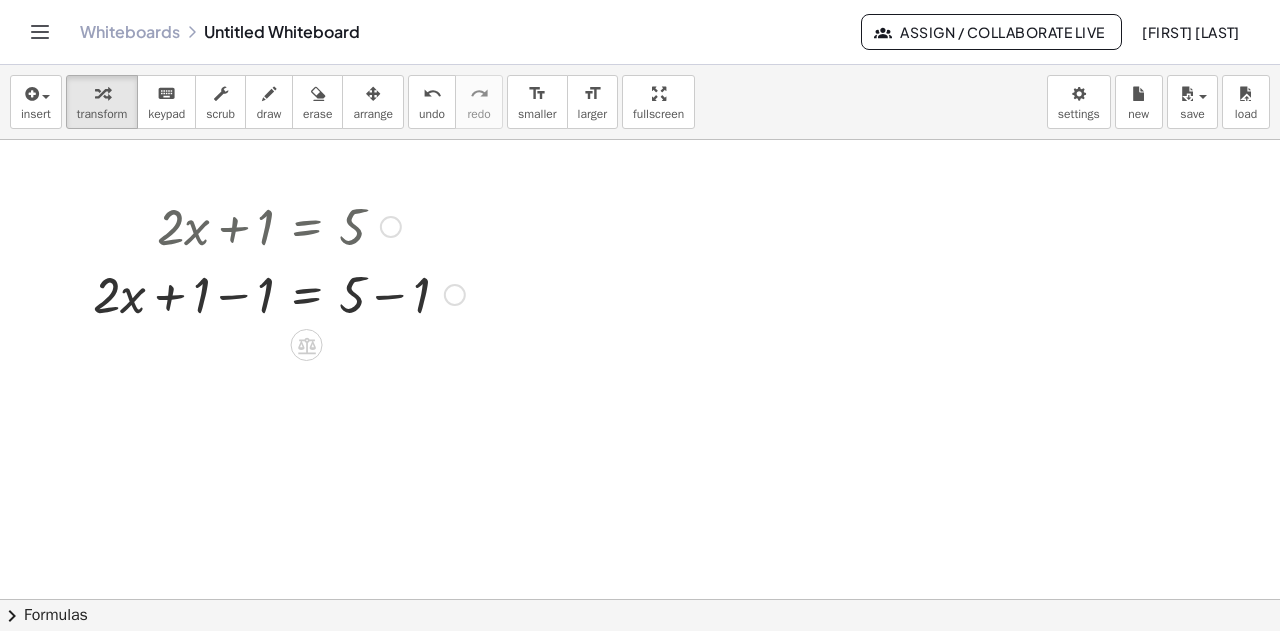 click at bounding box center (279, 293) 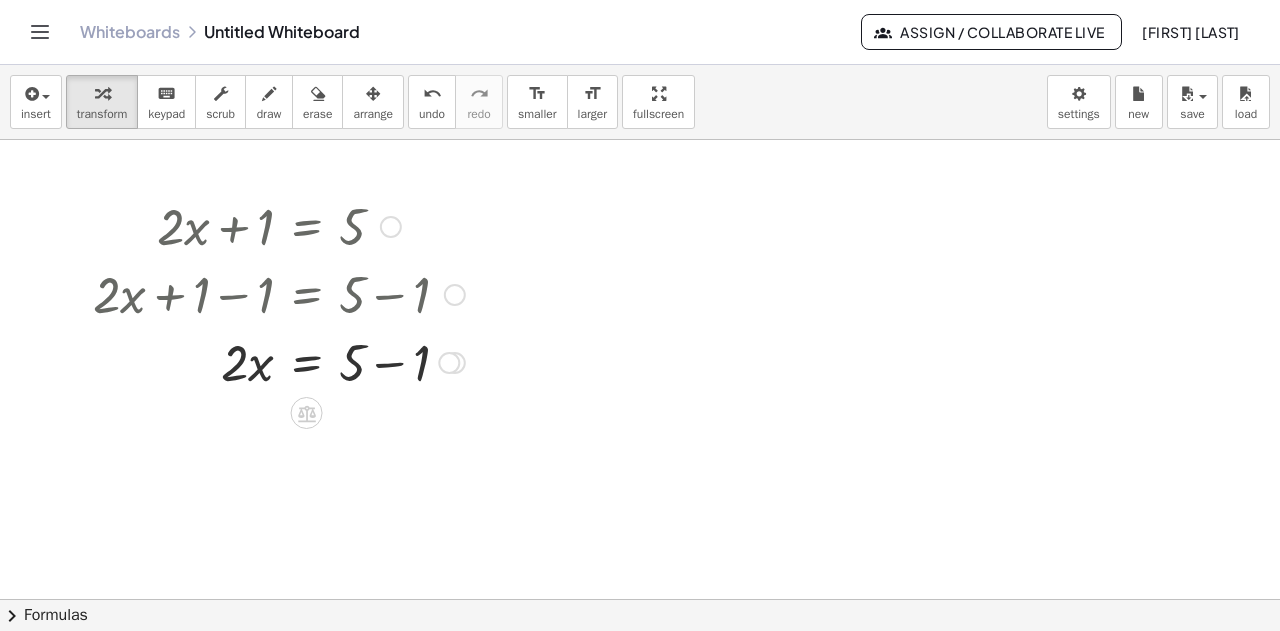 click at bounding box center [279, 361] 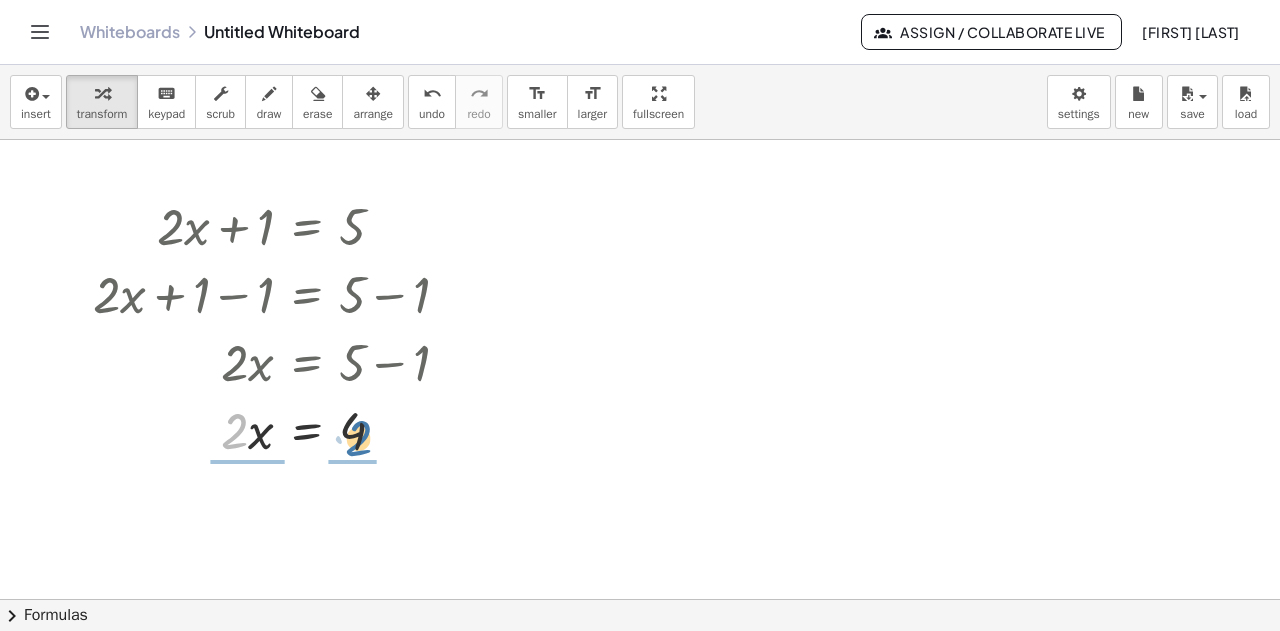 drag, startPoint x: 227, startPoint y: 445, endPoint x: 352, endPoint y: 451, distance: 125.14392 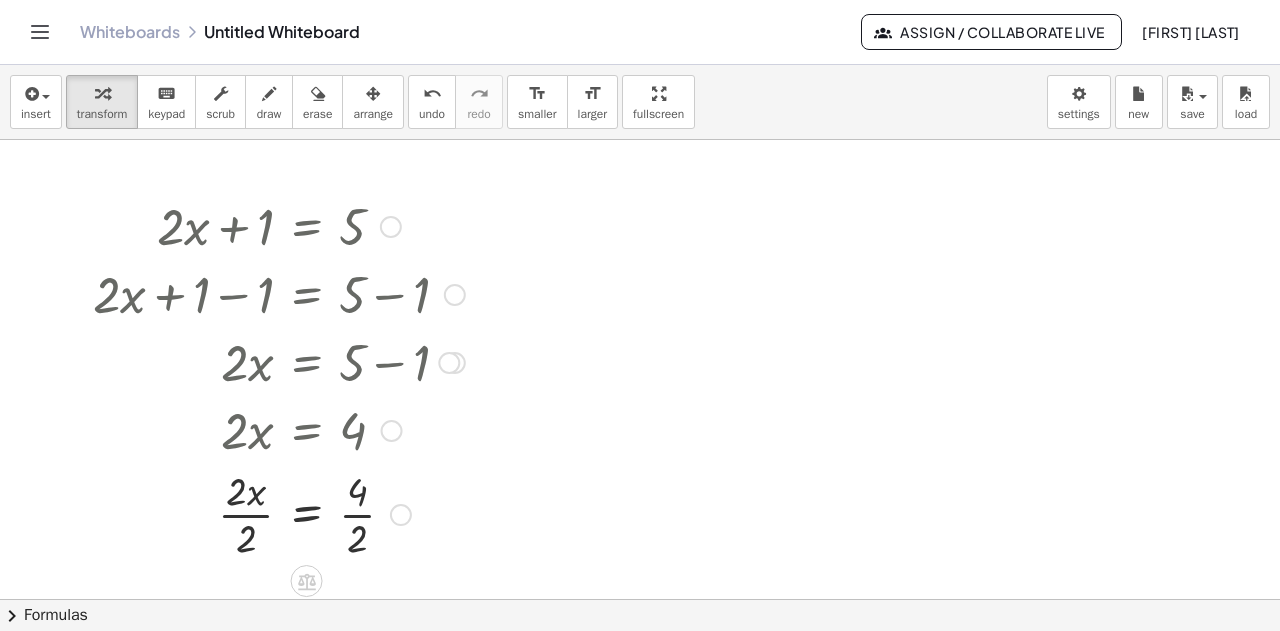 click at bounding box center [279, 513] 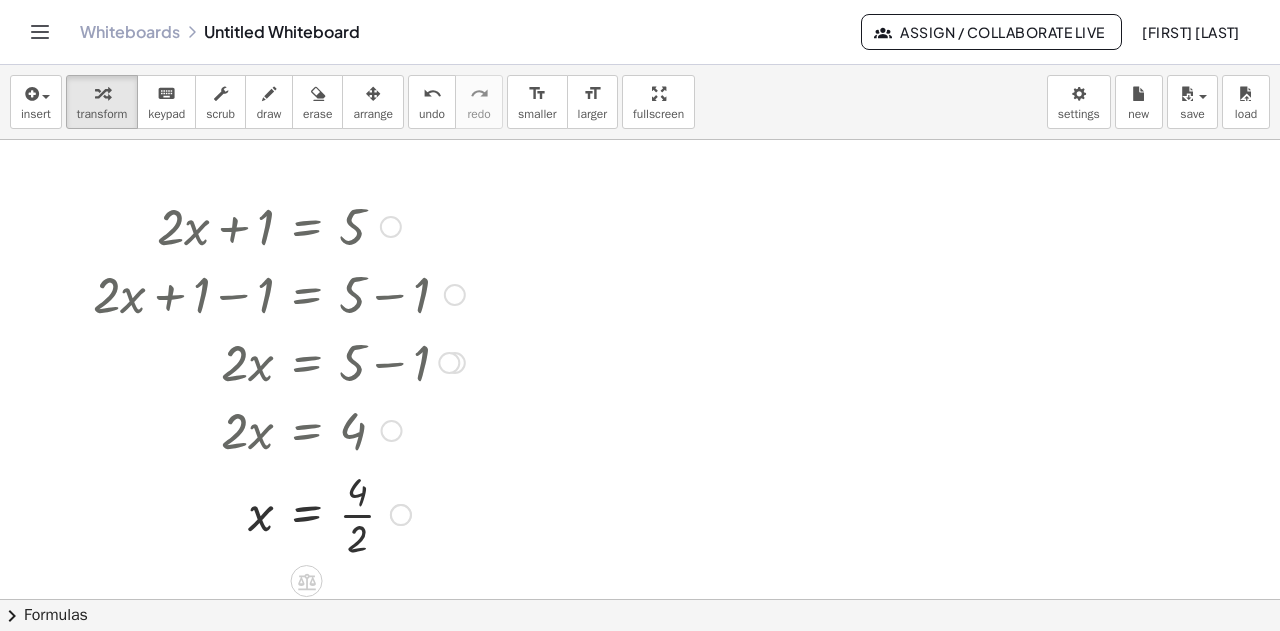 click at bounding box center [279, 513] 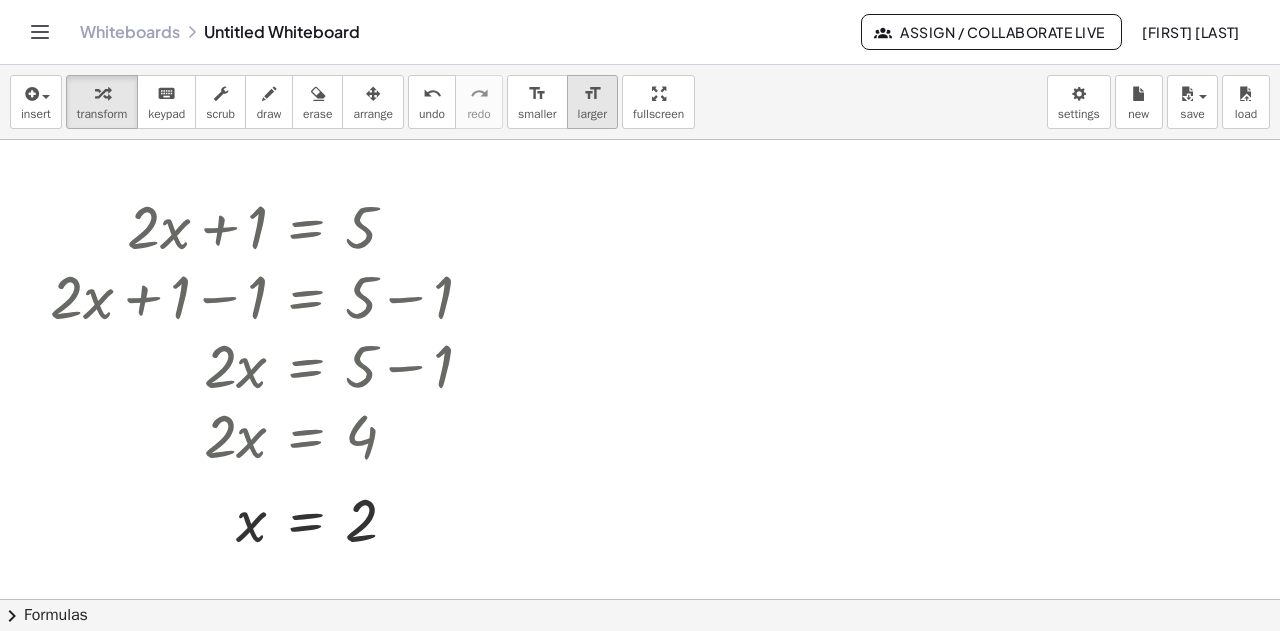 click on "format_size larger" at bounding box center [592, 102] 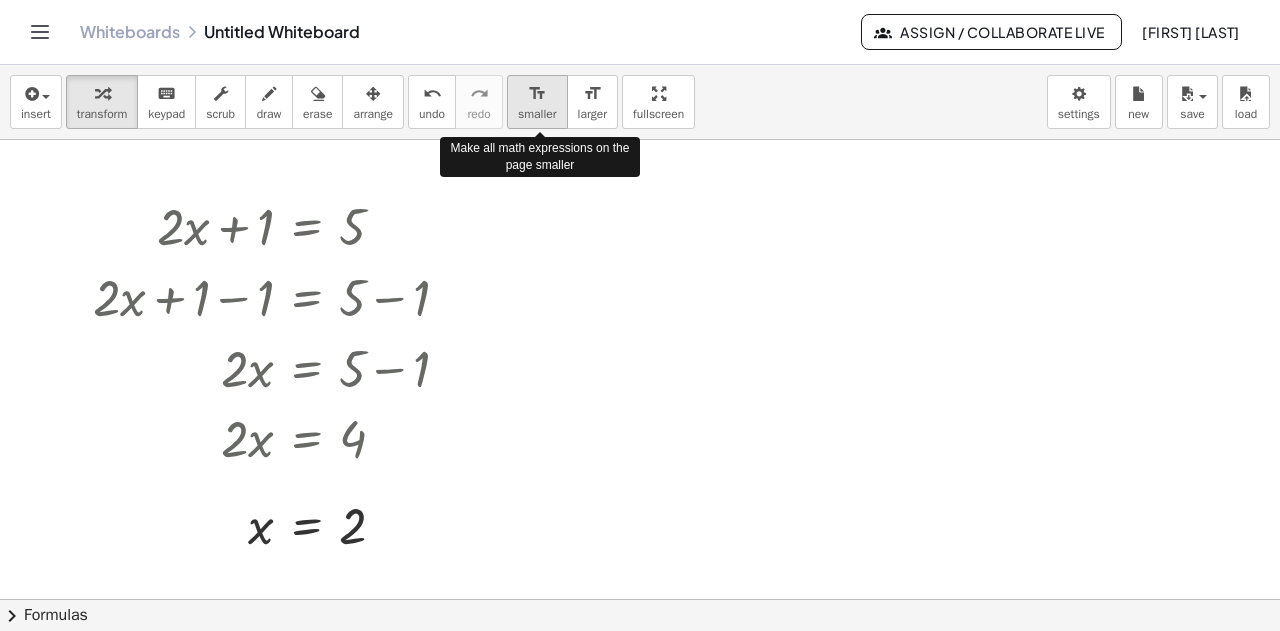click on "smaller" at bounding box center (537, 114) 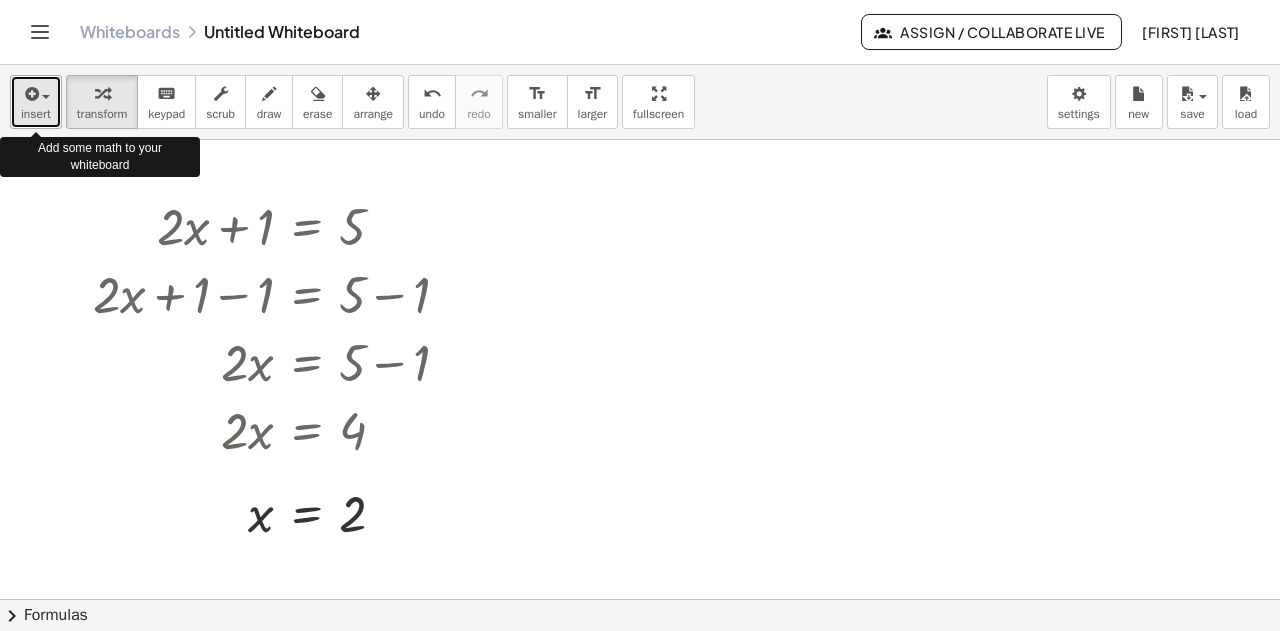 click on "insert" at bounding box center [36, 102] 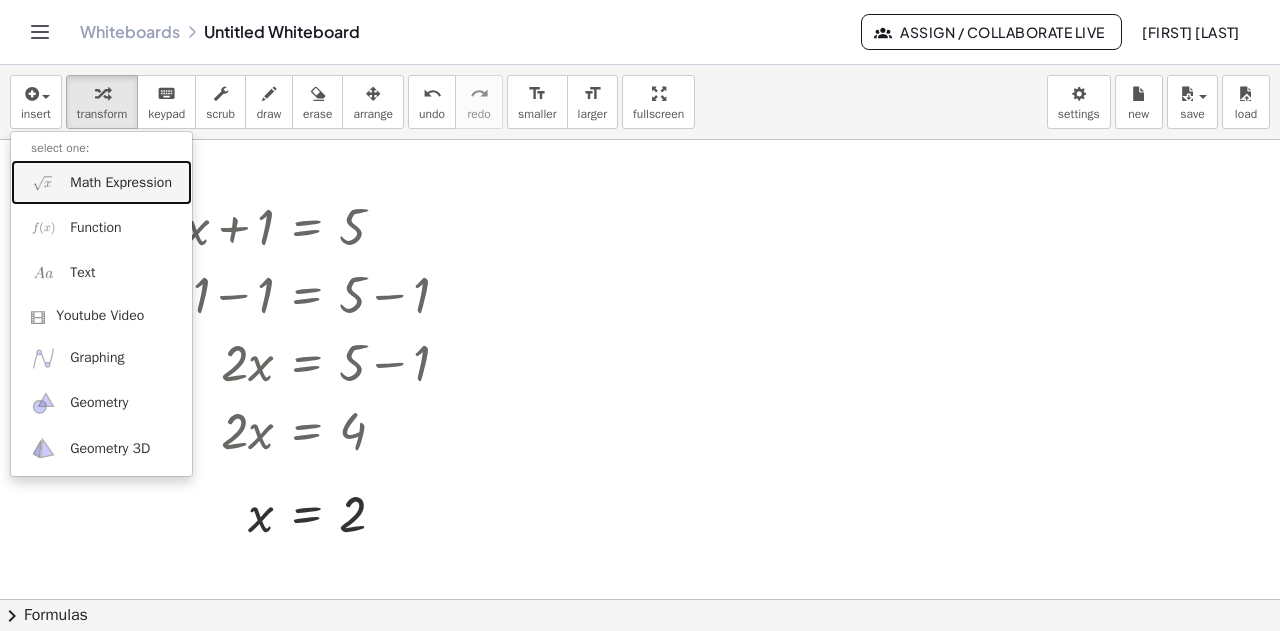 click on "Math Expression" at bounding box center (121, 183) 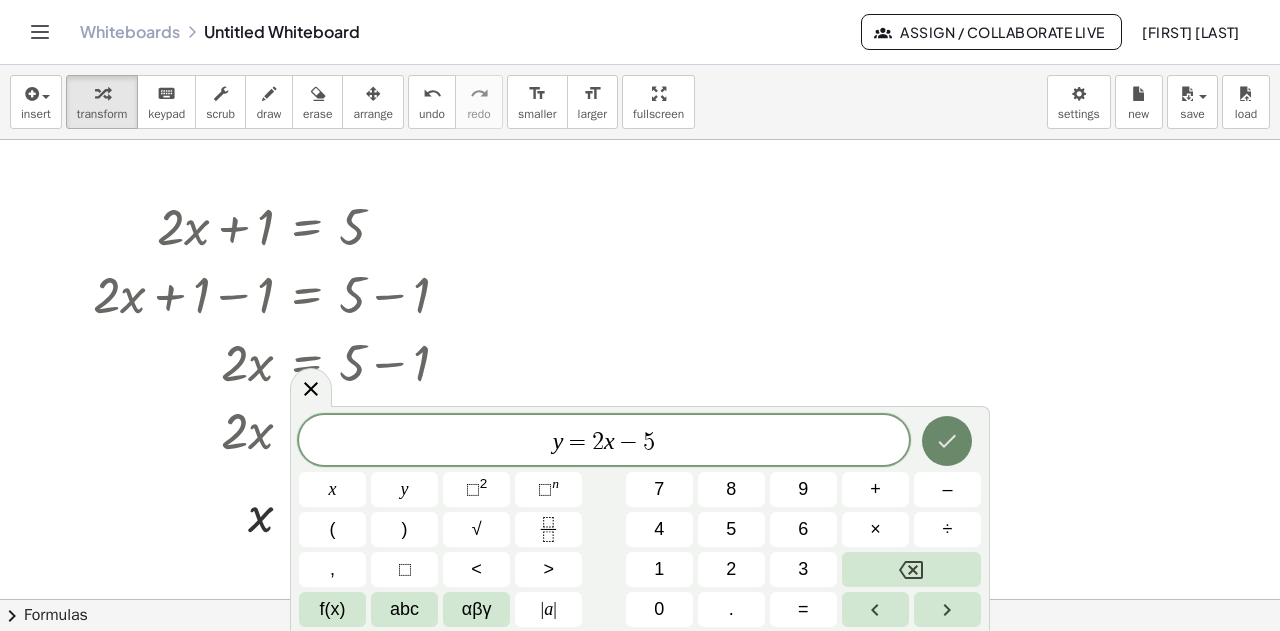 click at bounding box center (947, 441) 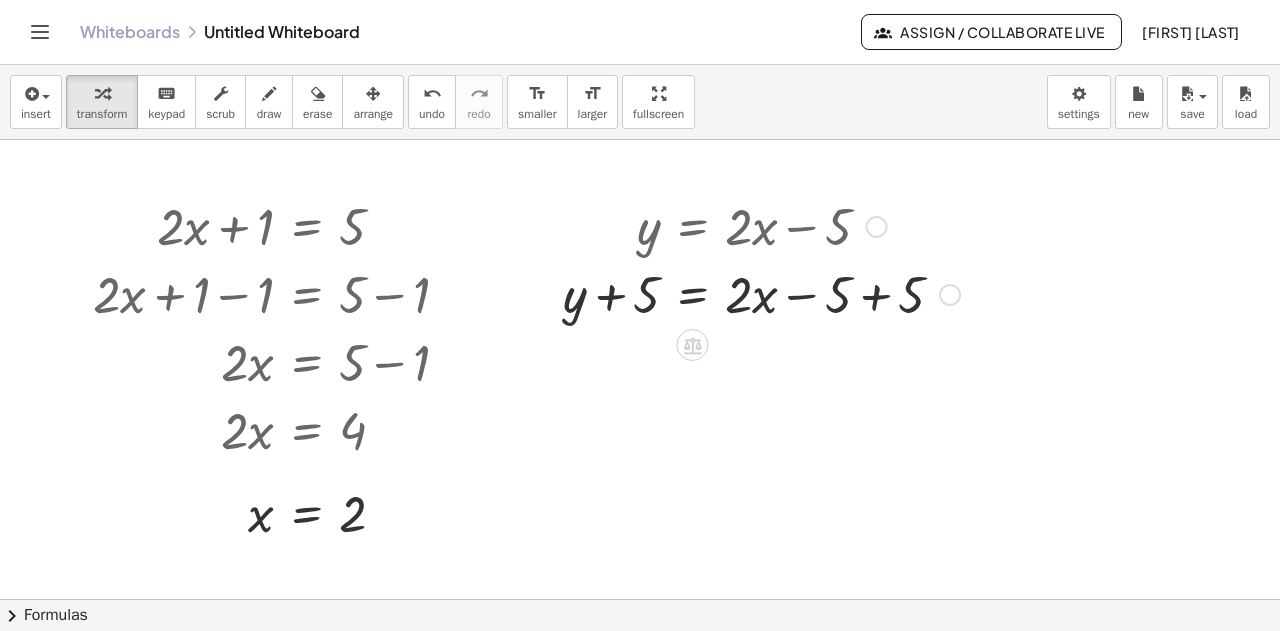 click at bounding box center (761, 293) 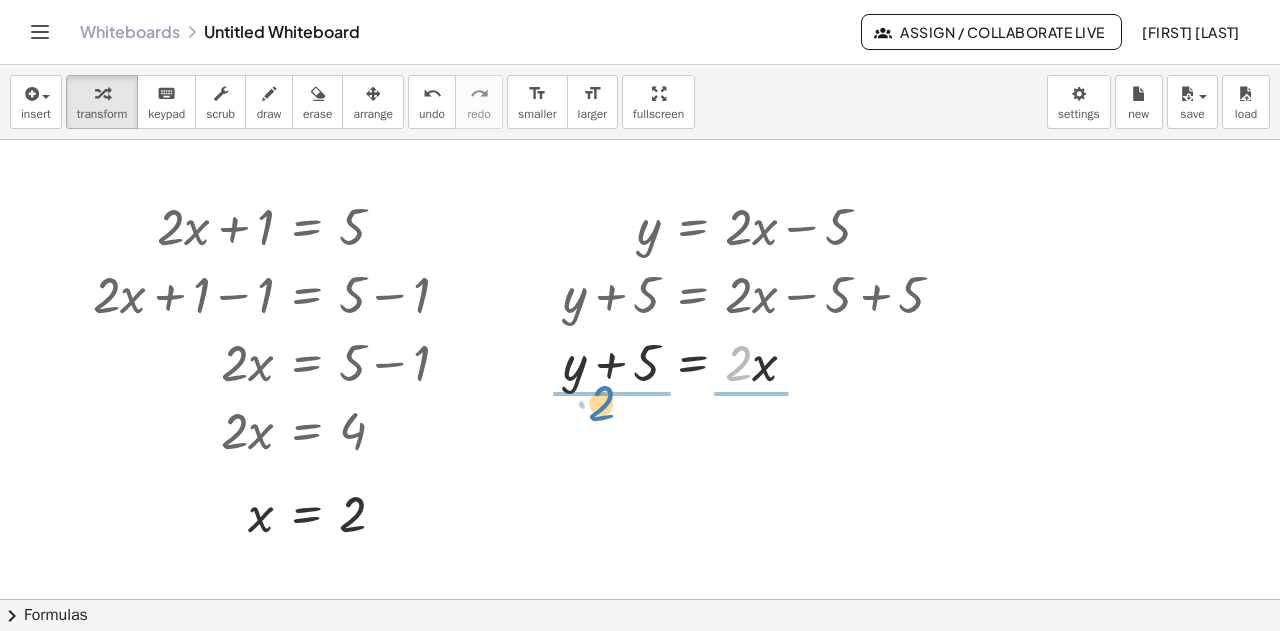 drag, startPoint x: 749, startPoint y: 358, endPoint x: 611, endPoint y: 397, distance: 143.40501 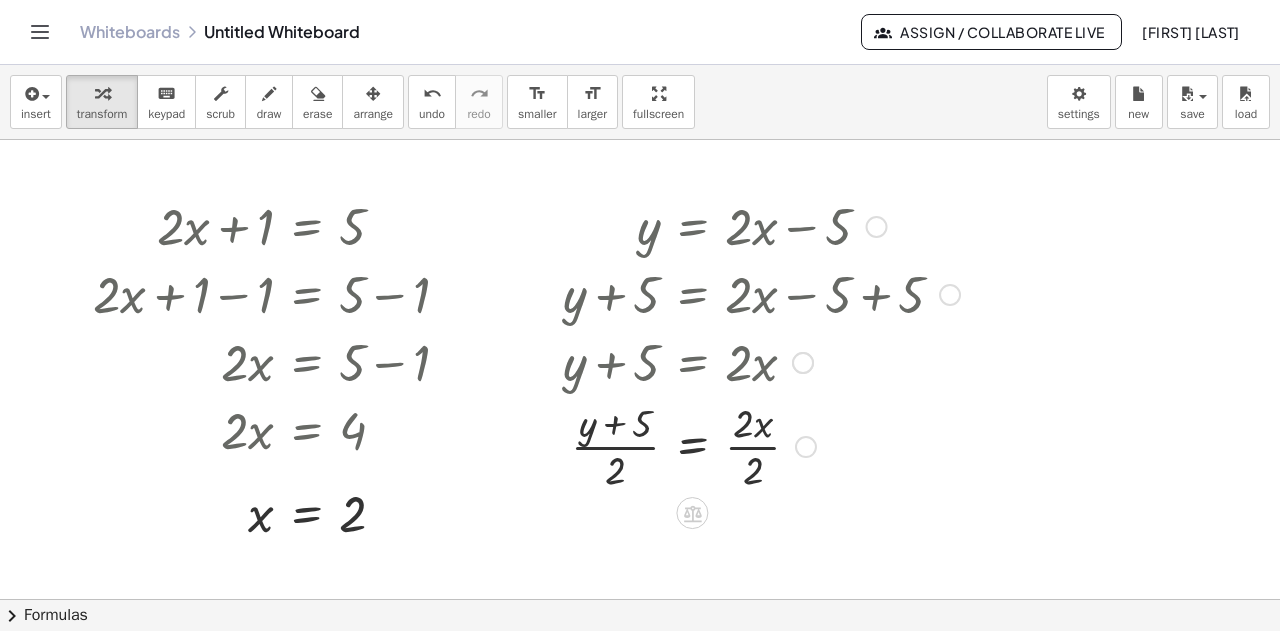click at bounding box center (761, 445) 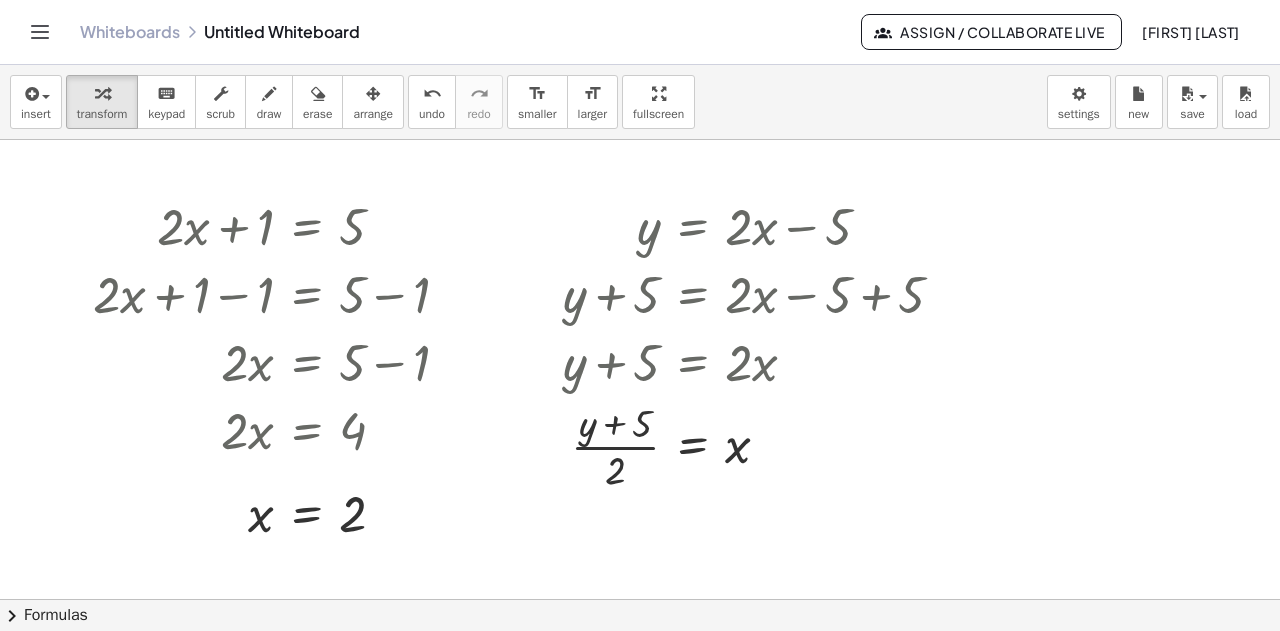 click on "Assign / Collaborate Live" 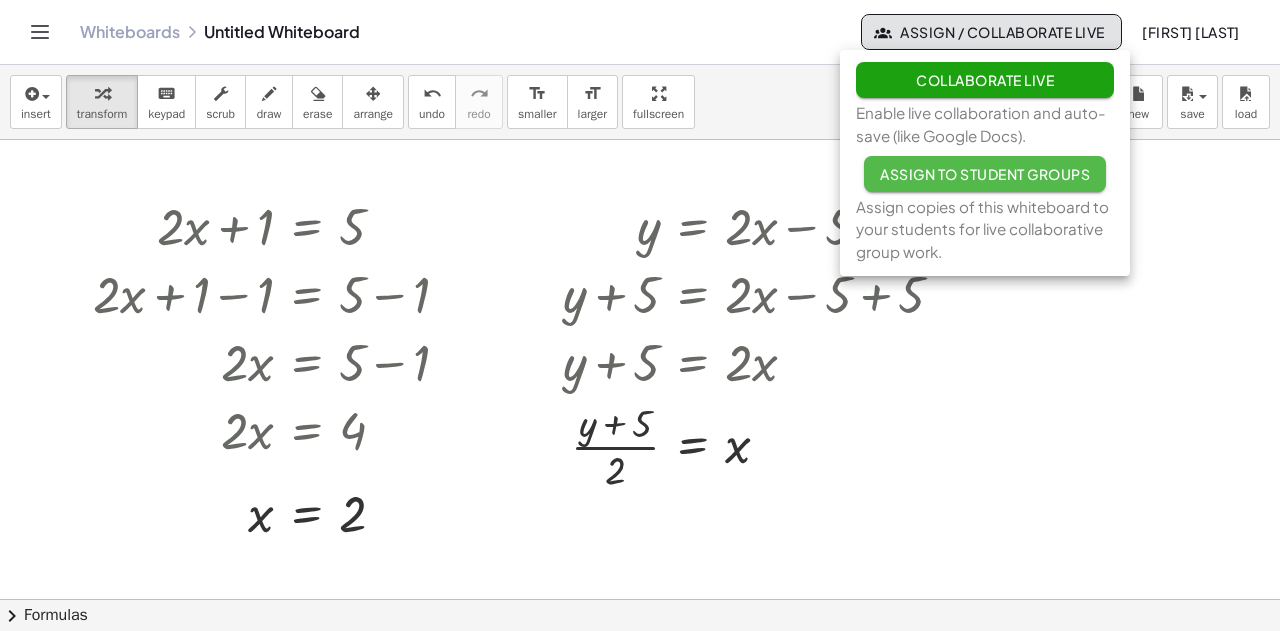 click on "Assign to Student Groups" 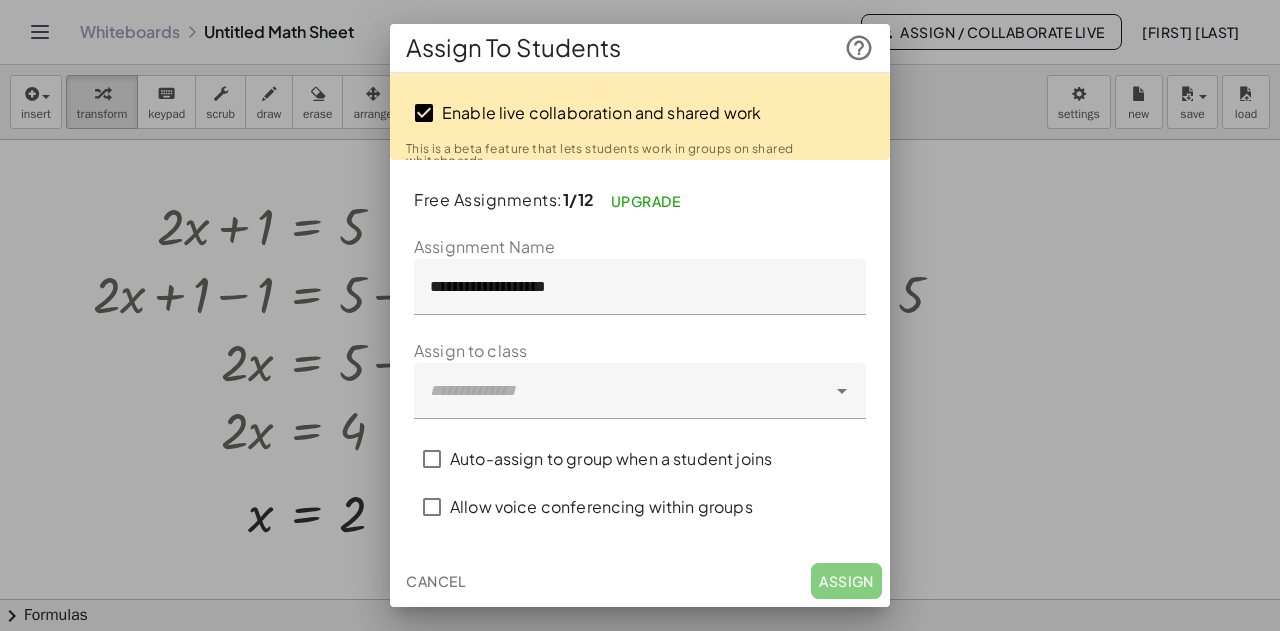 click on "**********" 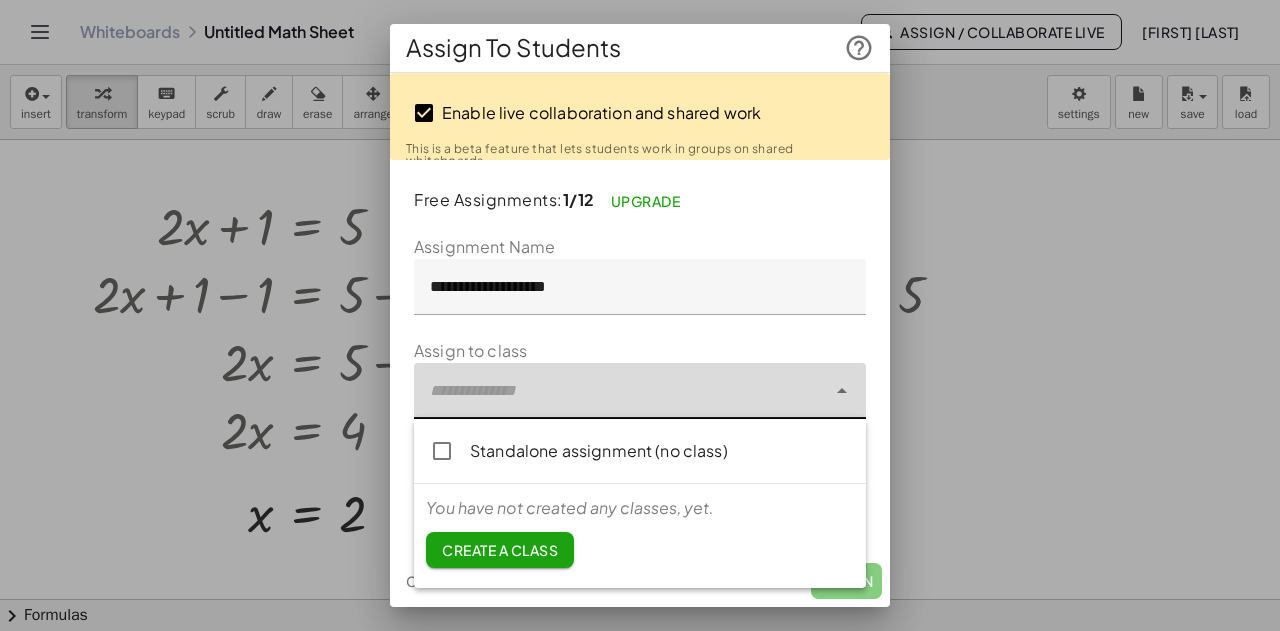 click on "Standalone assignment (no class)" 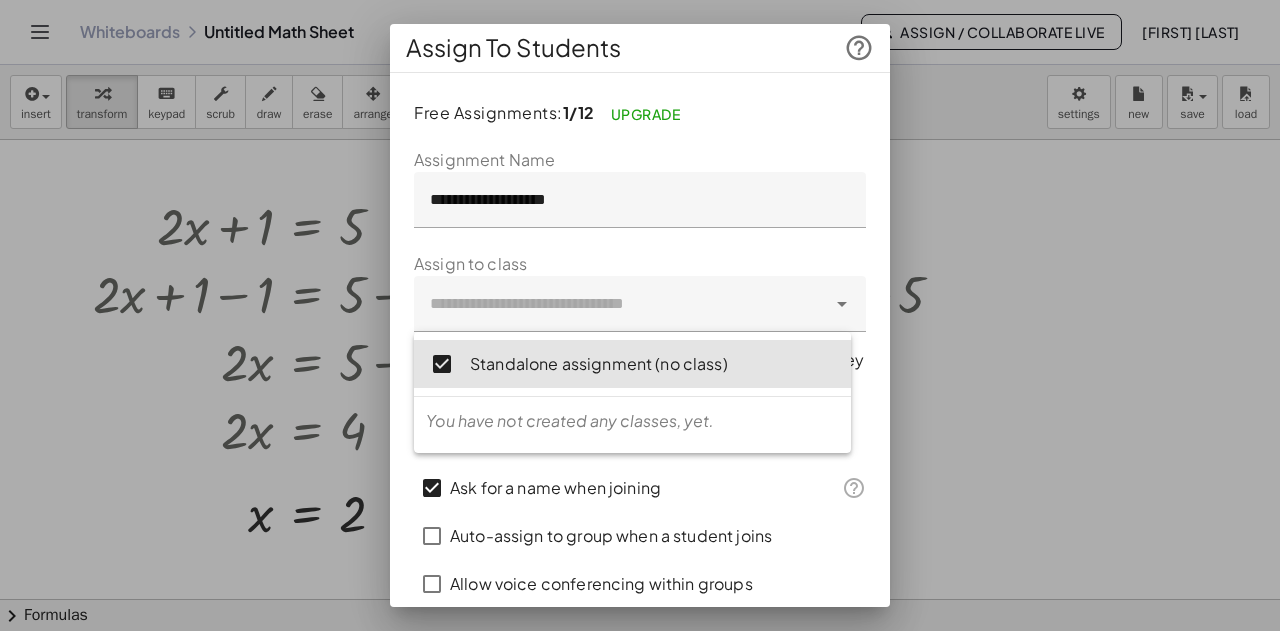 scroll, scrollTop: 77, scrollLeft: 0, axis: vertical 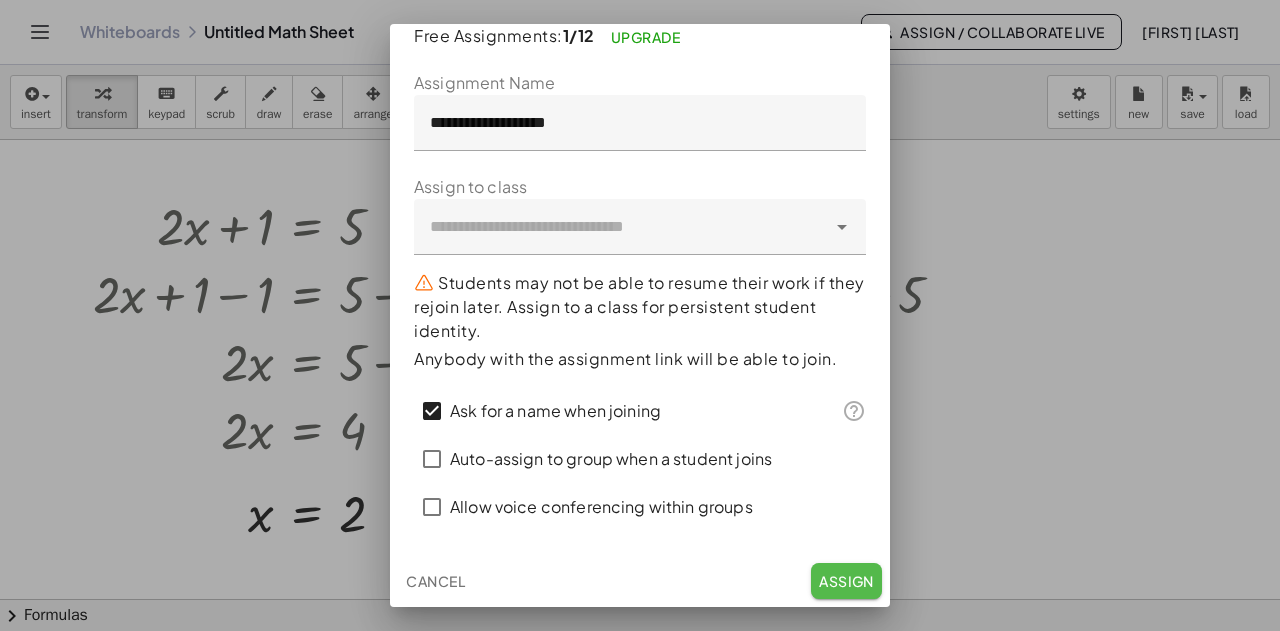 click on "Assign" 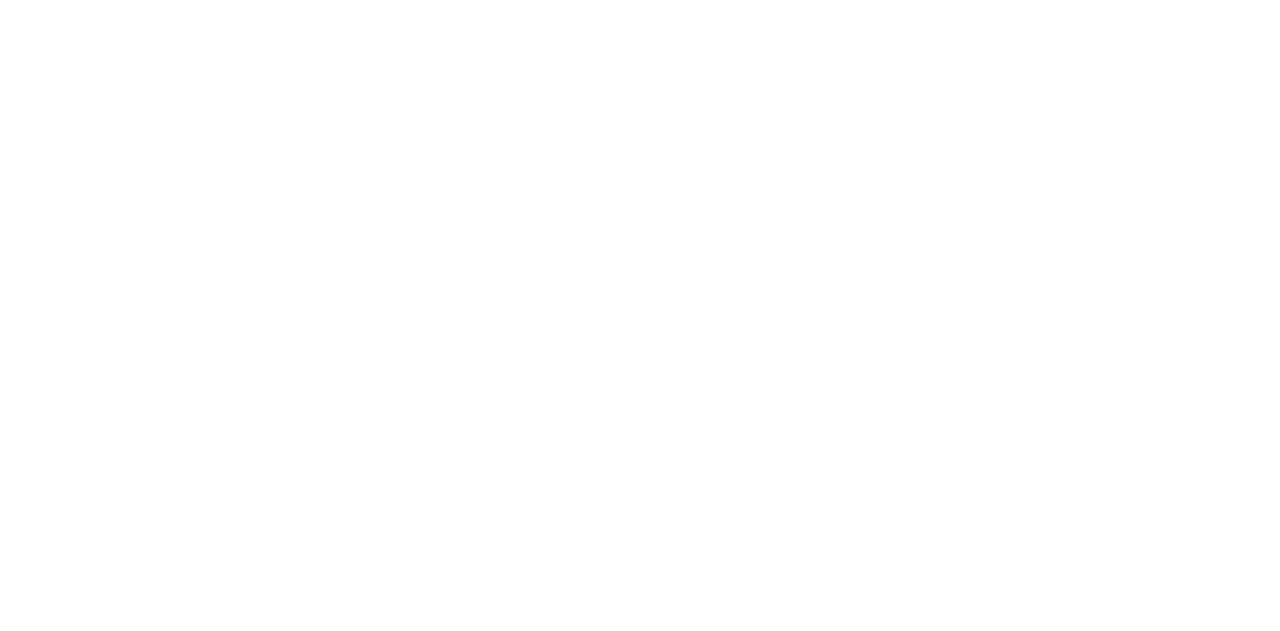 scroll, scrollTop: 0, scrollLeft: 0, axis: both 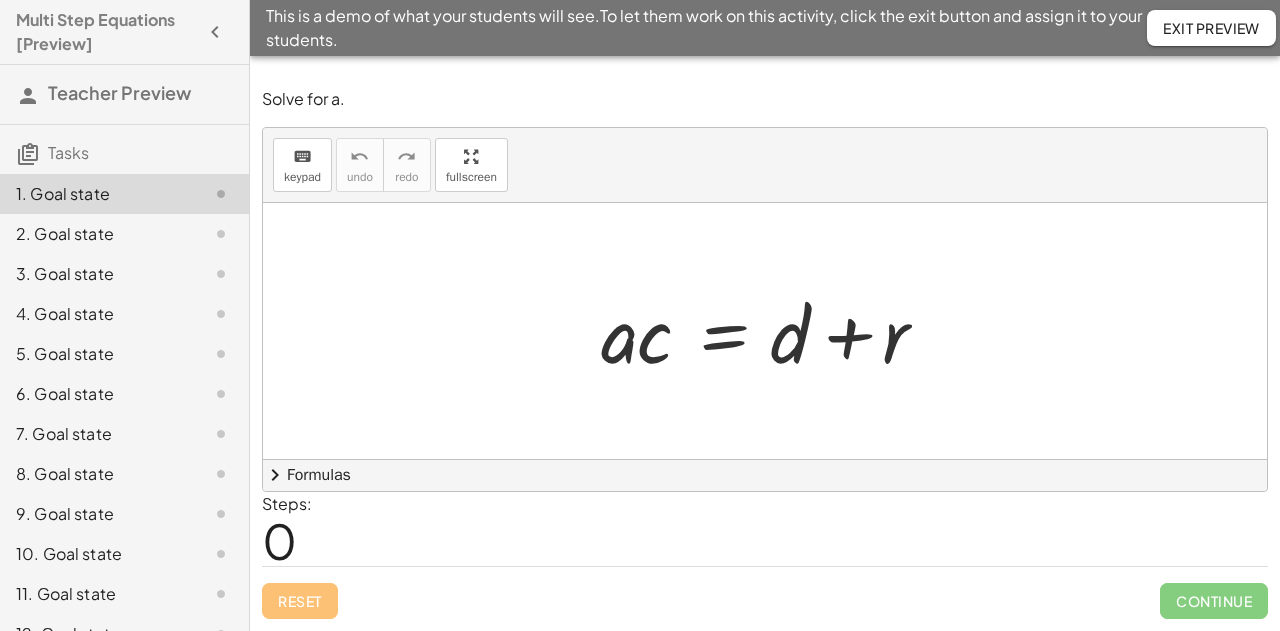 click on "· a · c = + d + r" at bounding box center [765, 331] 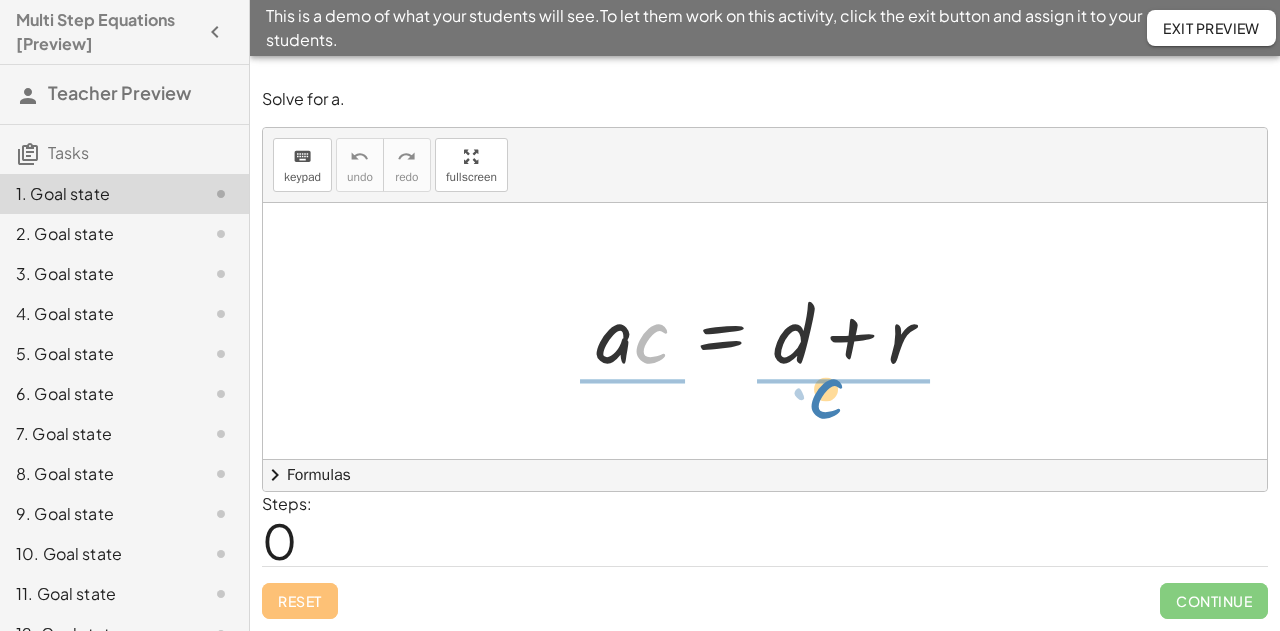 drag, startPoint x: 661, startPoint y: 336, endPoint x: 859, endPoint y: 391, distance: 205.49696 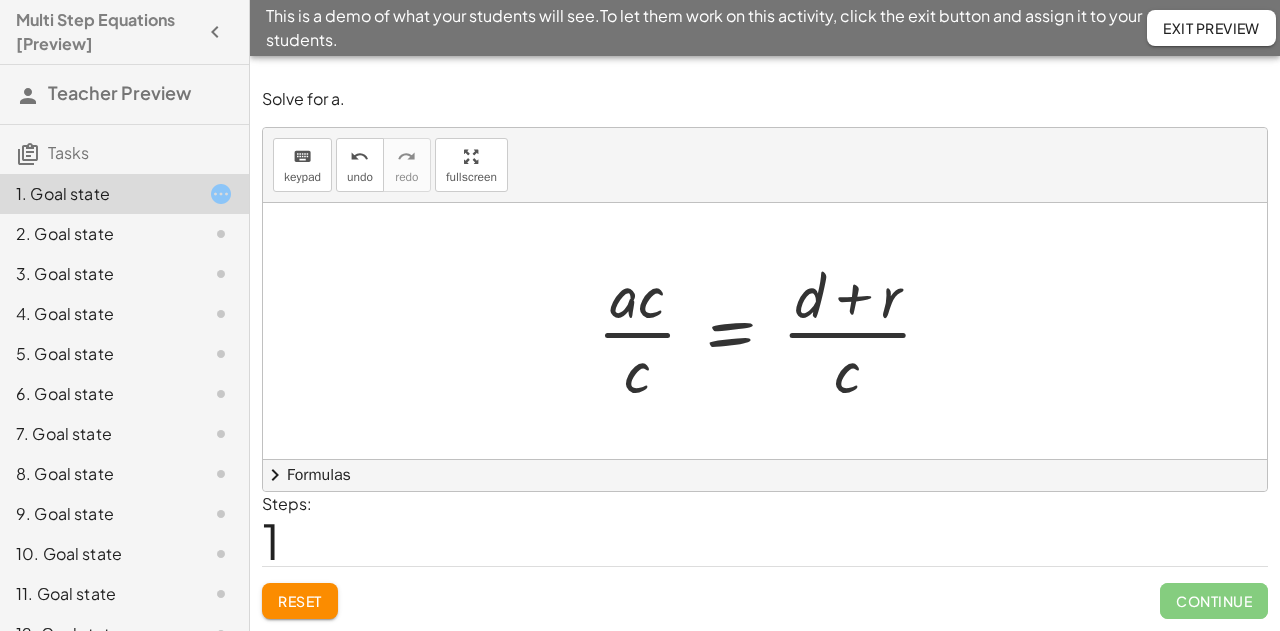click at bounding box center (772, 331) 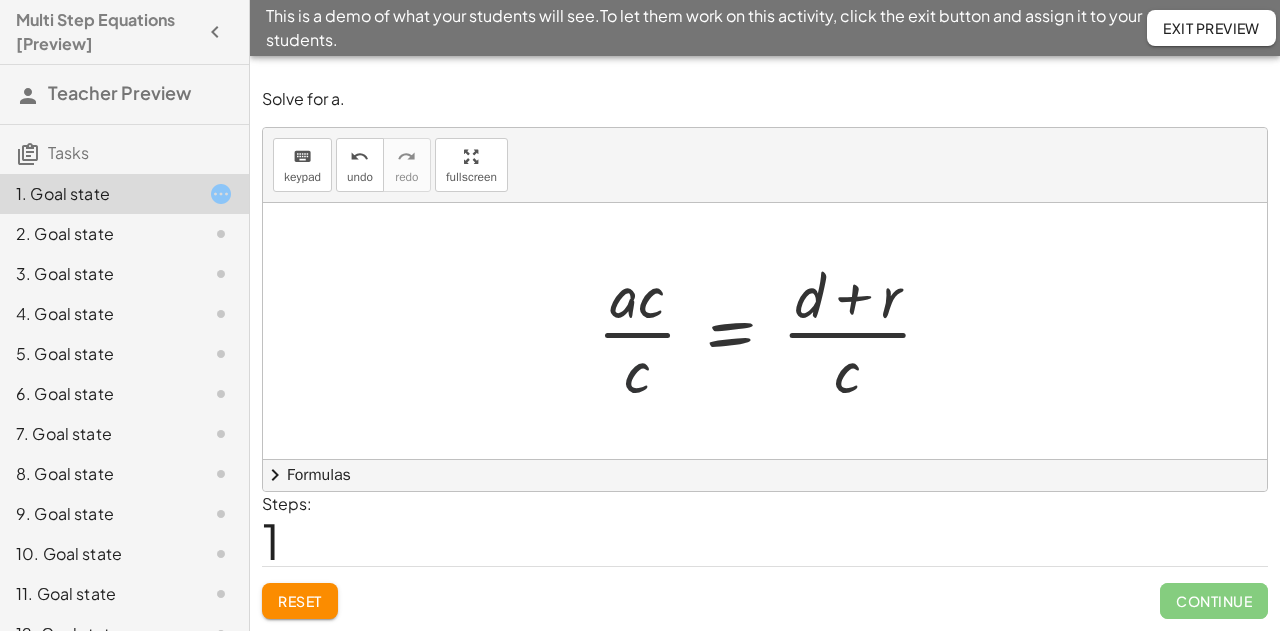 click at bounding box center (772, 331) 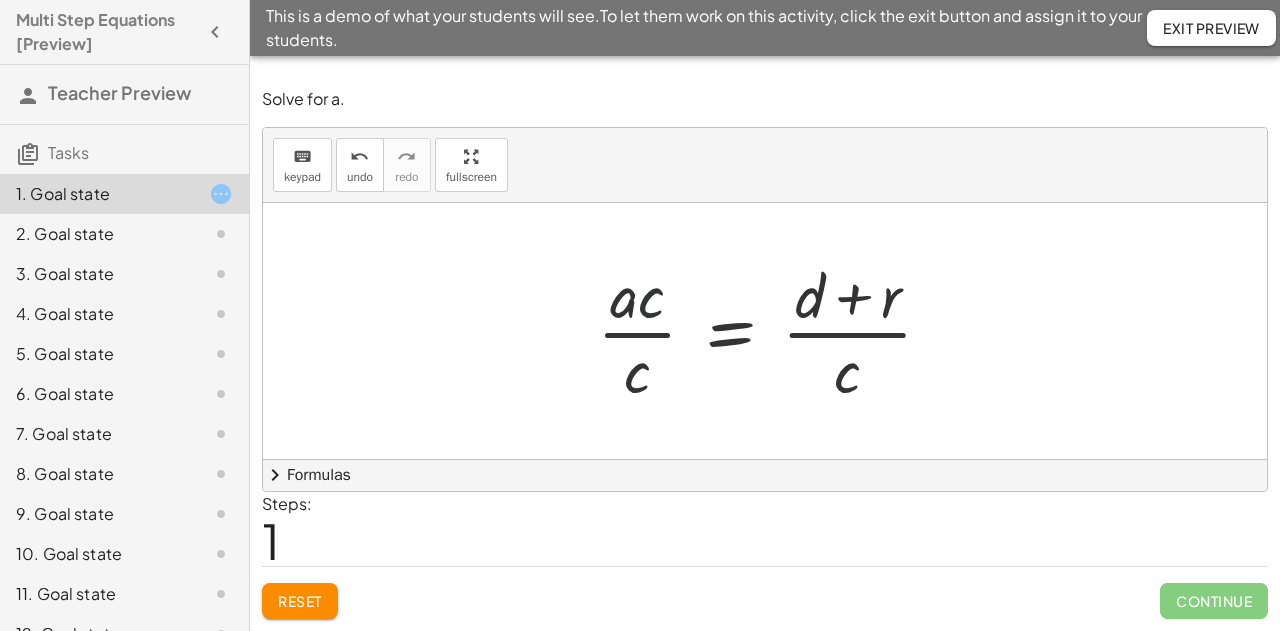 click at bounding box center [772, 331] 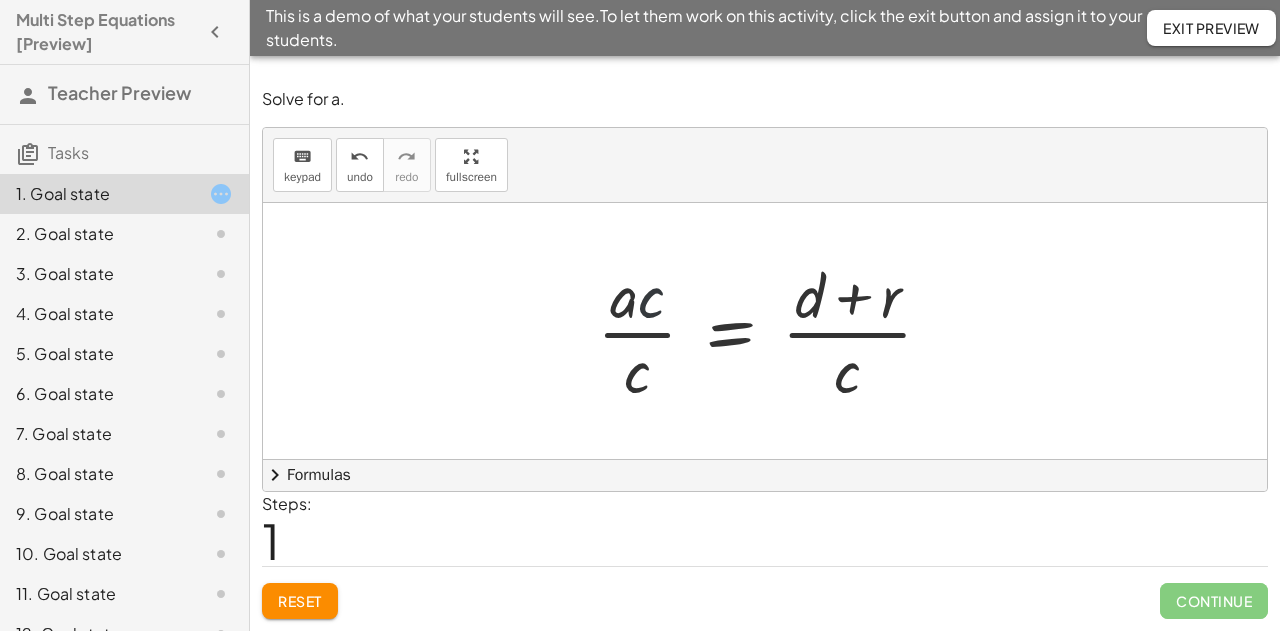 click at bounding box center [772, 331] 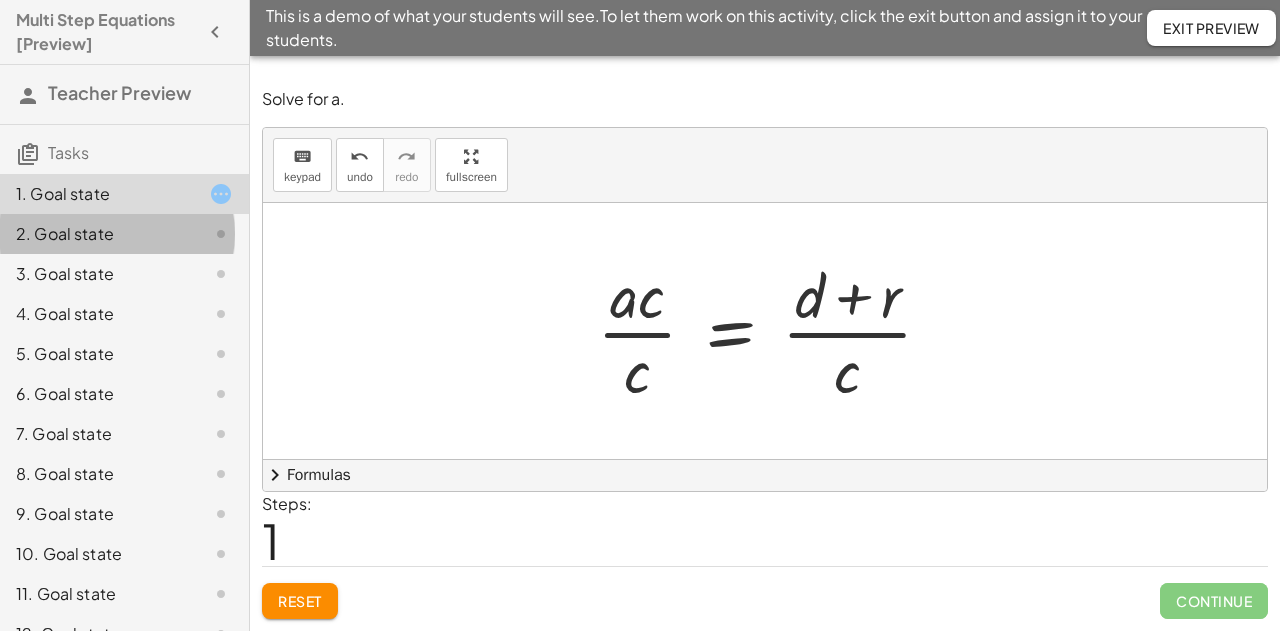 click on "2. Goal state" 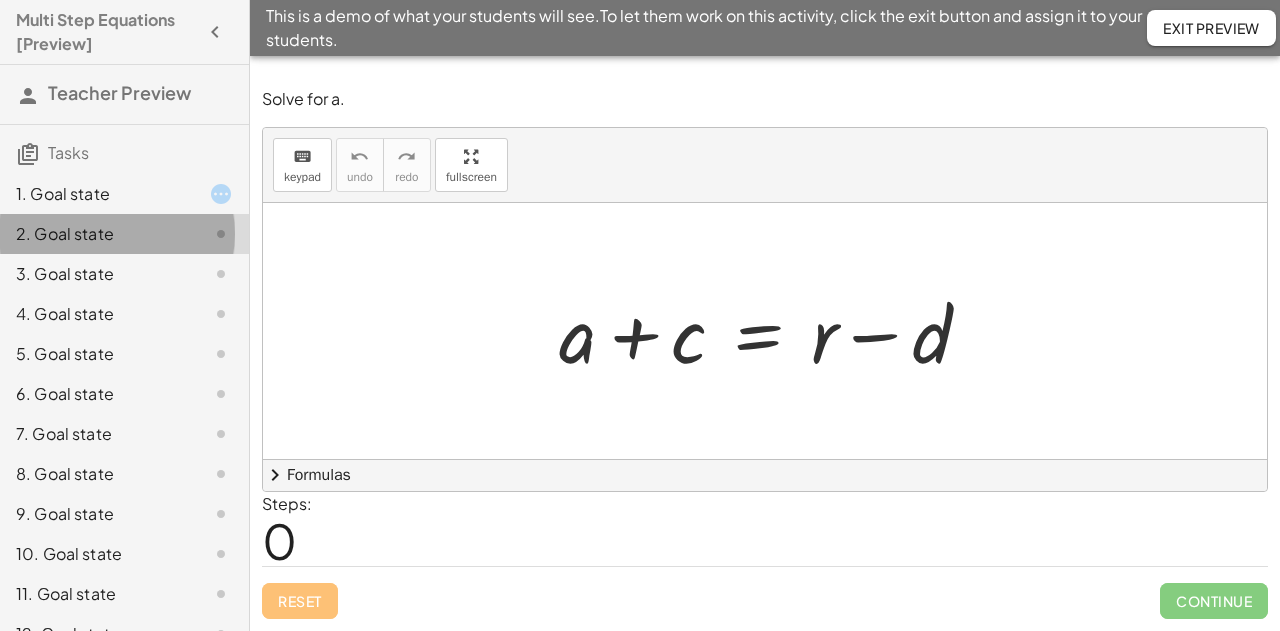 click on "2. Goal state" 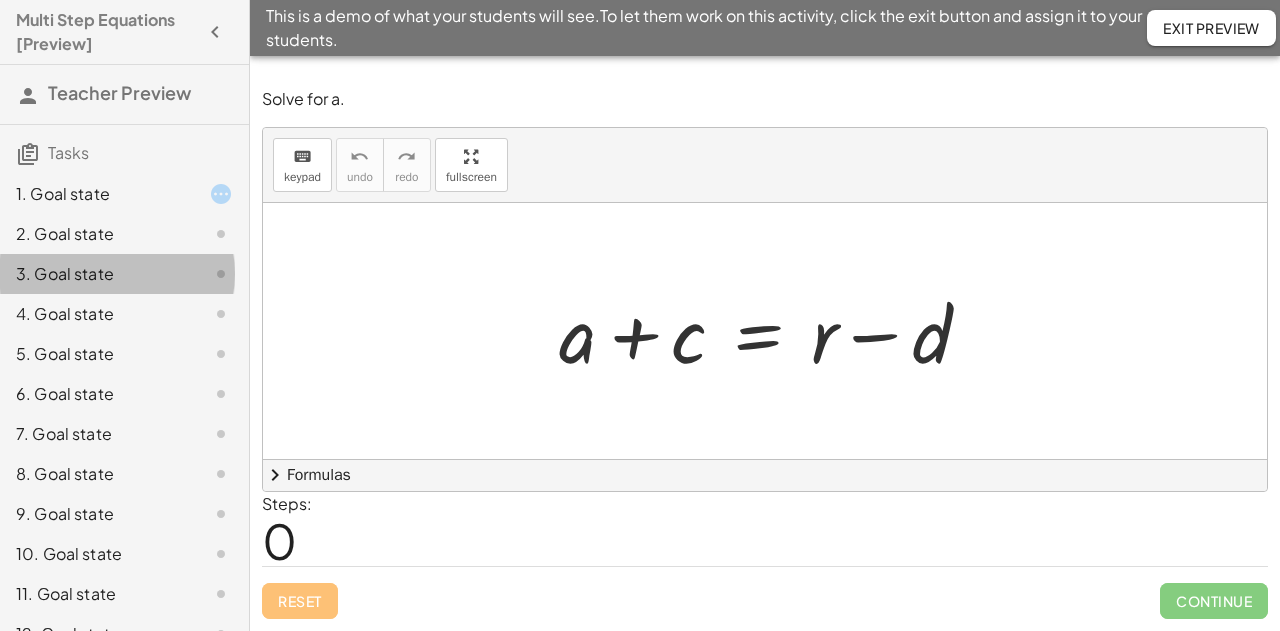 click on "3. Goal state" 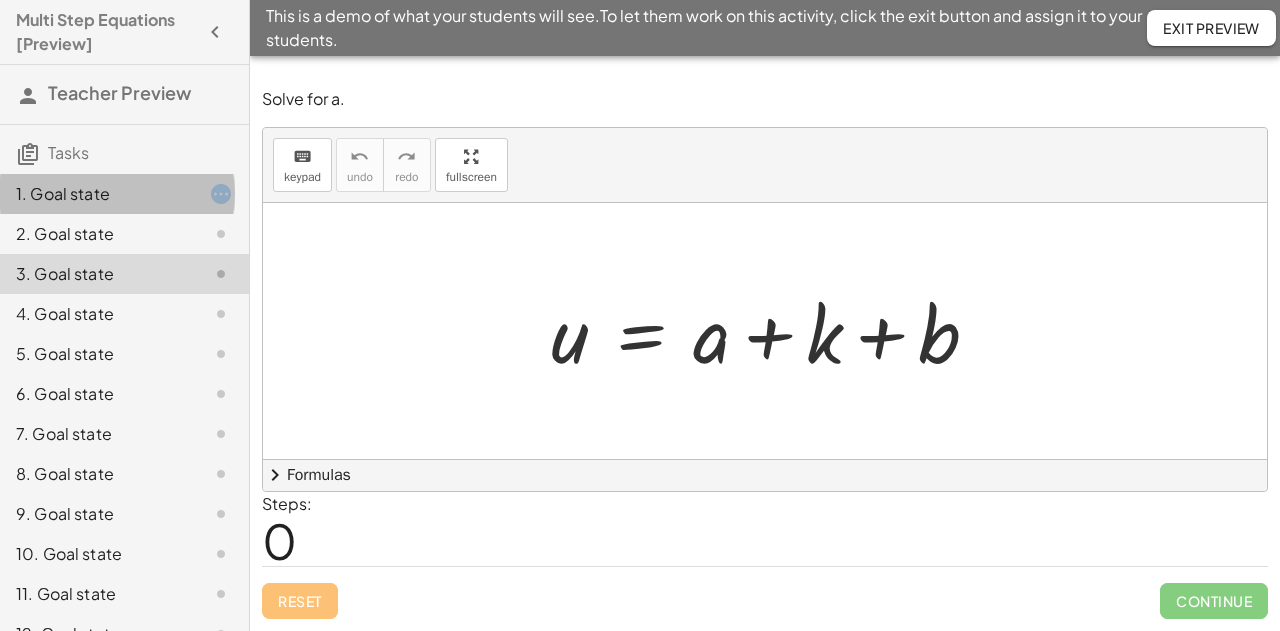 click on "1. Goal state" 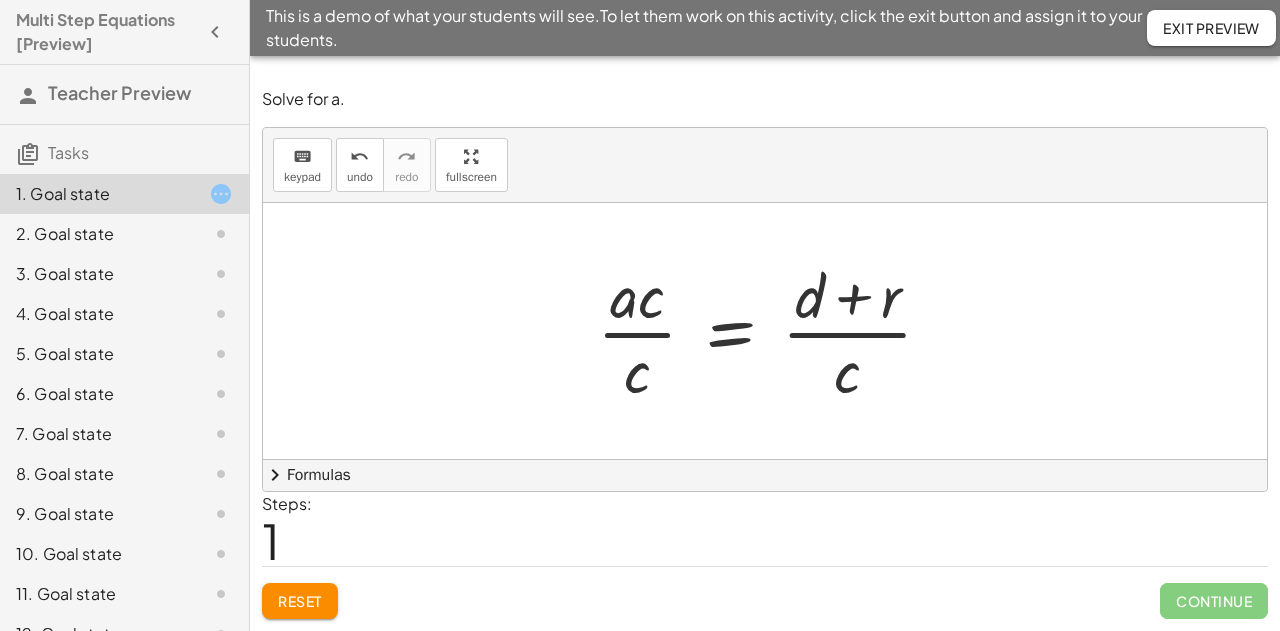 click at bounding box center (772, 331) 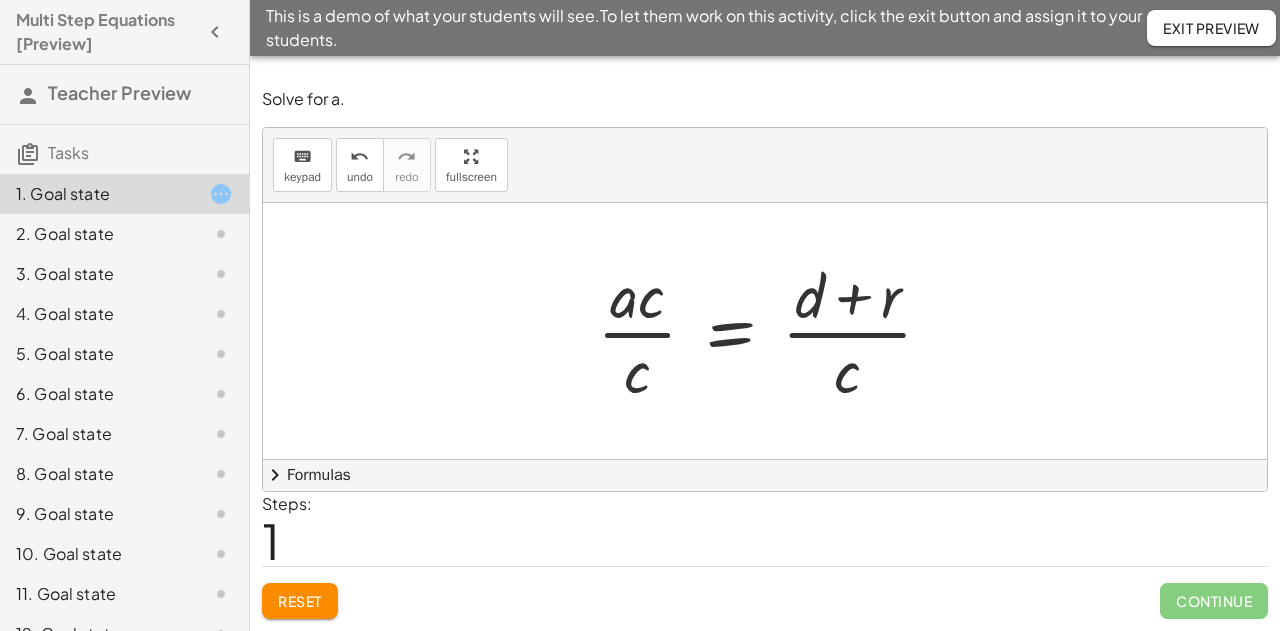 click at bounding box center (772, 331) 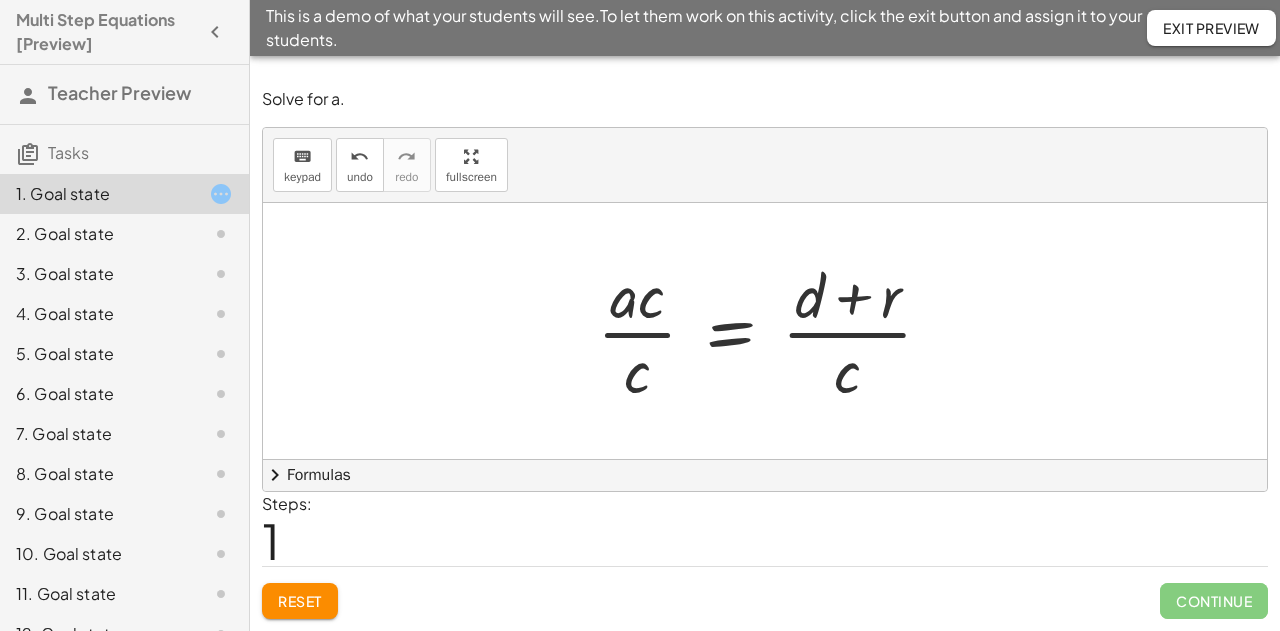 click at bounding box center (772, 331) 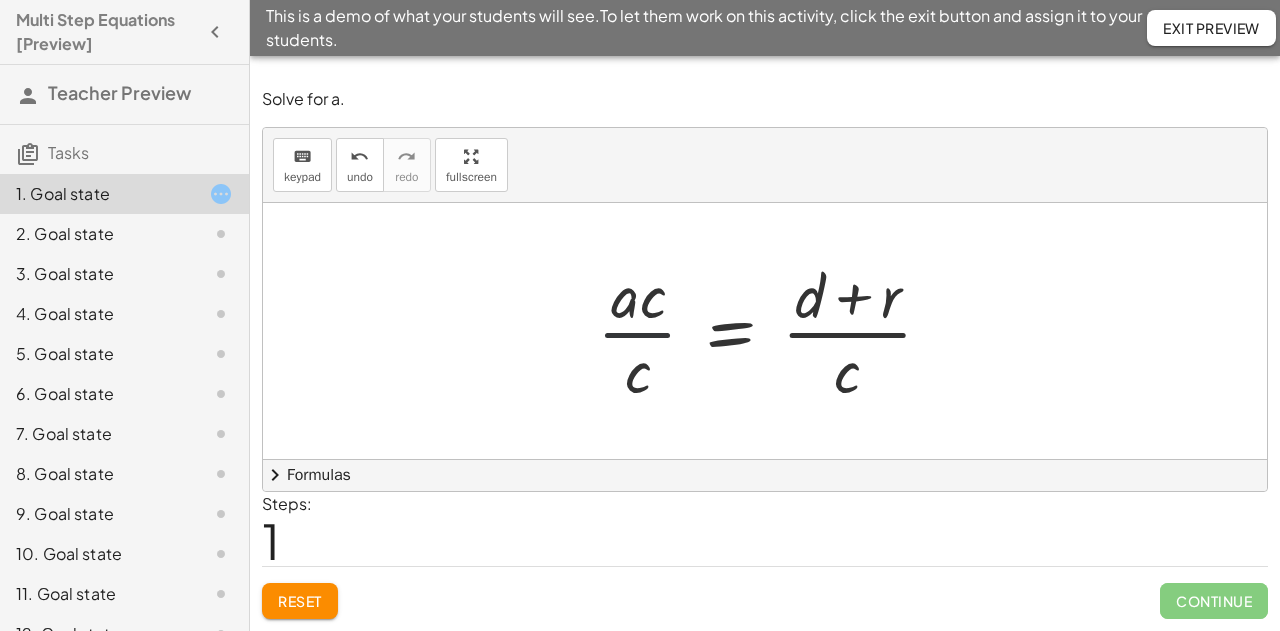 click at bounding box center [772, 331] 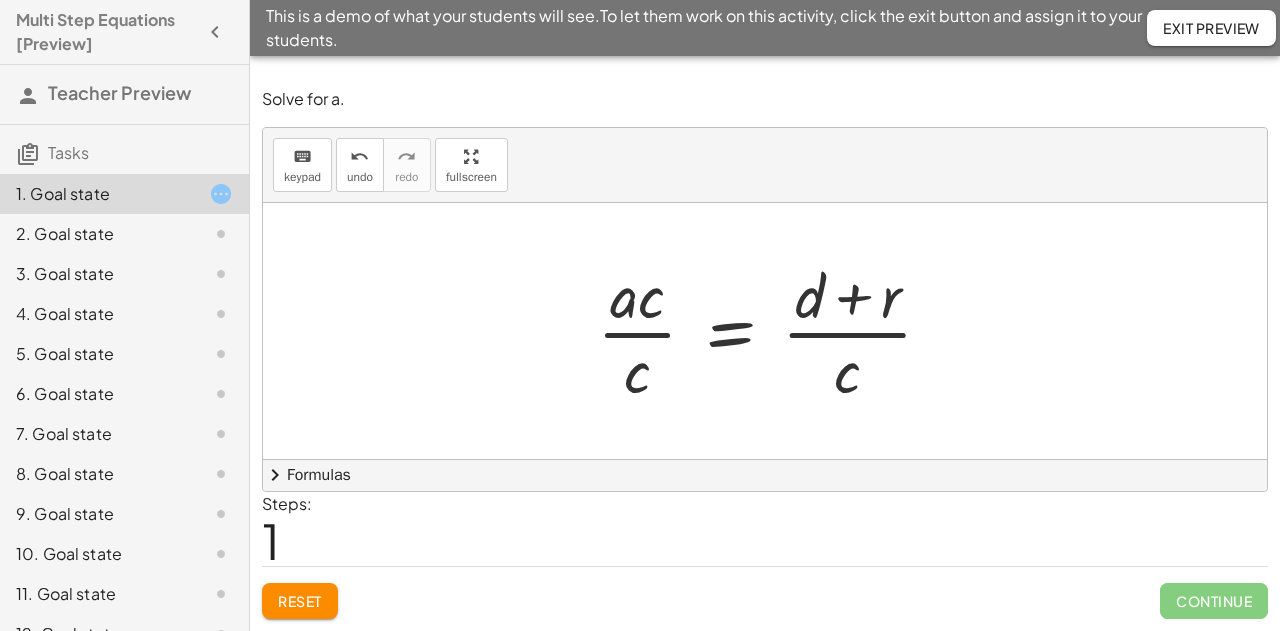 drag, startPoint x: 488, startPoint y: 159, endPoint x: 488, endPoint y: 280, distance: 121 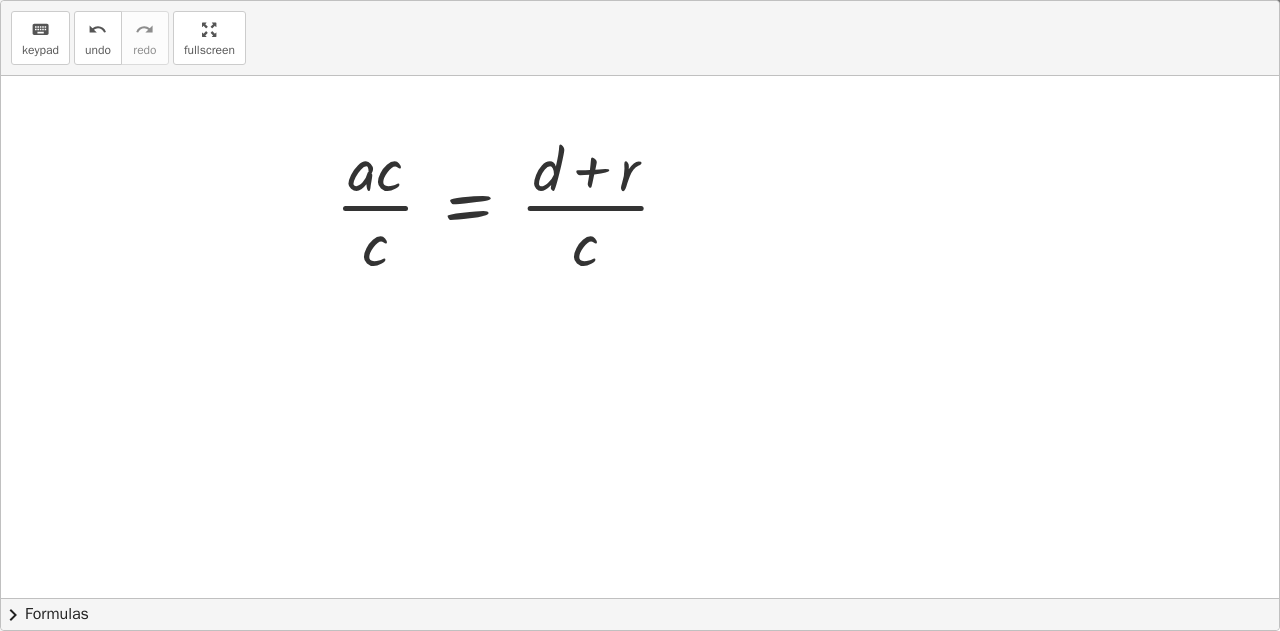 click on "keyboard keypad undo undo redo redo fullscreen · a · c = + d + r · a = + d + r · c · c · ( ) · c × chevron_right  Formulas
Drag one side of a formula onto a highlighted expression on the canvas to apply it.
Quadratic Formula
+ · a · x 2 + · b · x + c = 0
⇔
x = · ( − b ± 2 √ ( + b 2 − · 4 · a · c ) ) · 2 · a
+ x 2 + · p · x + q = 0
⇔
x = − · p · 2 ± 2 √ ( + ( · p · 2 ) 2 − q )
Manually Factoring a Quadratic
+ x 2 + · b · x + c
⇒
· ( + x + ⬚ ) · ( + x + ⬚ )
Difference of Squares
+ a" at bounding box center (640, 315) 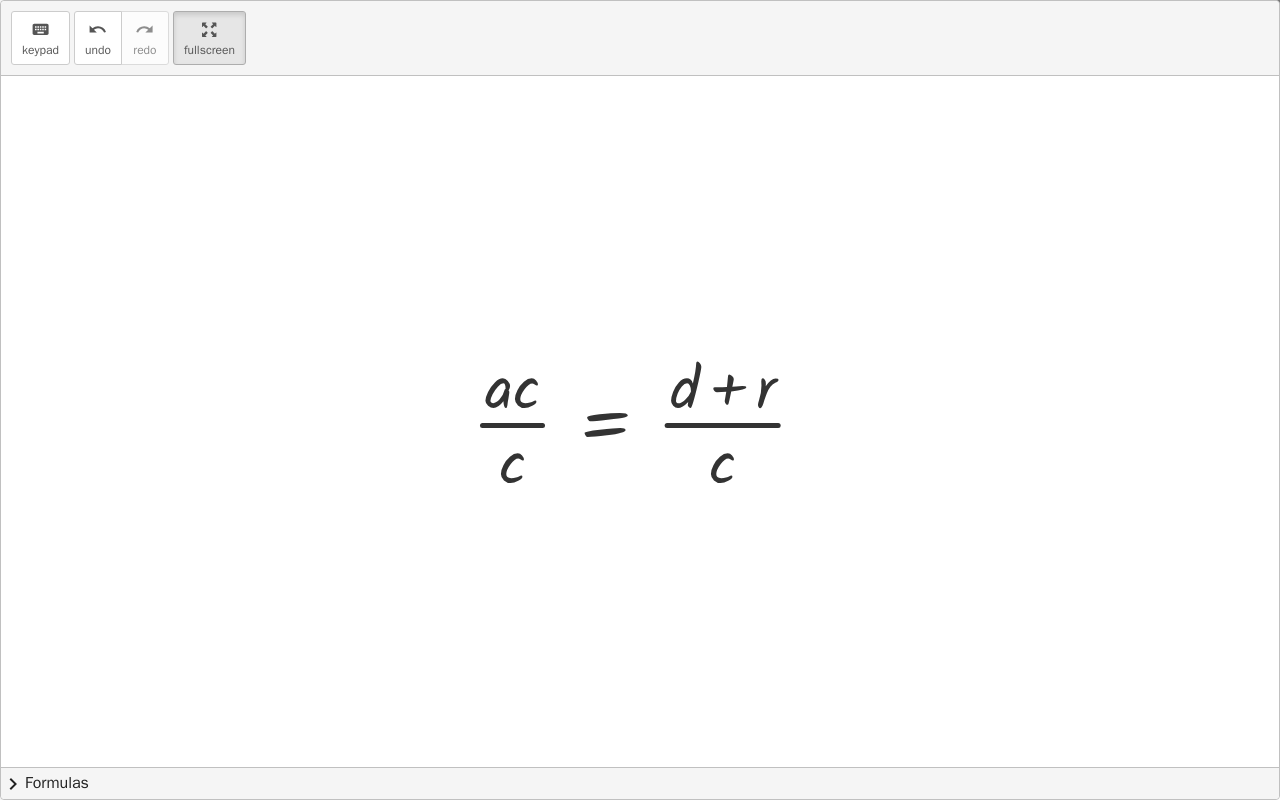 click at bounding box center [647, 421] 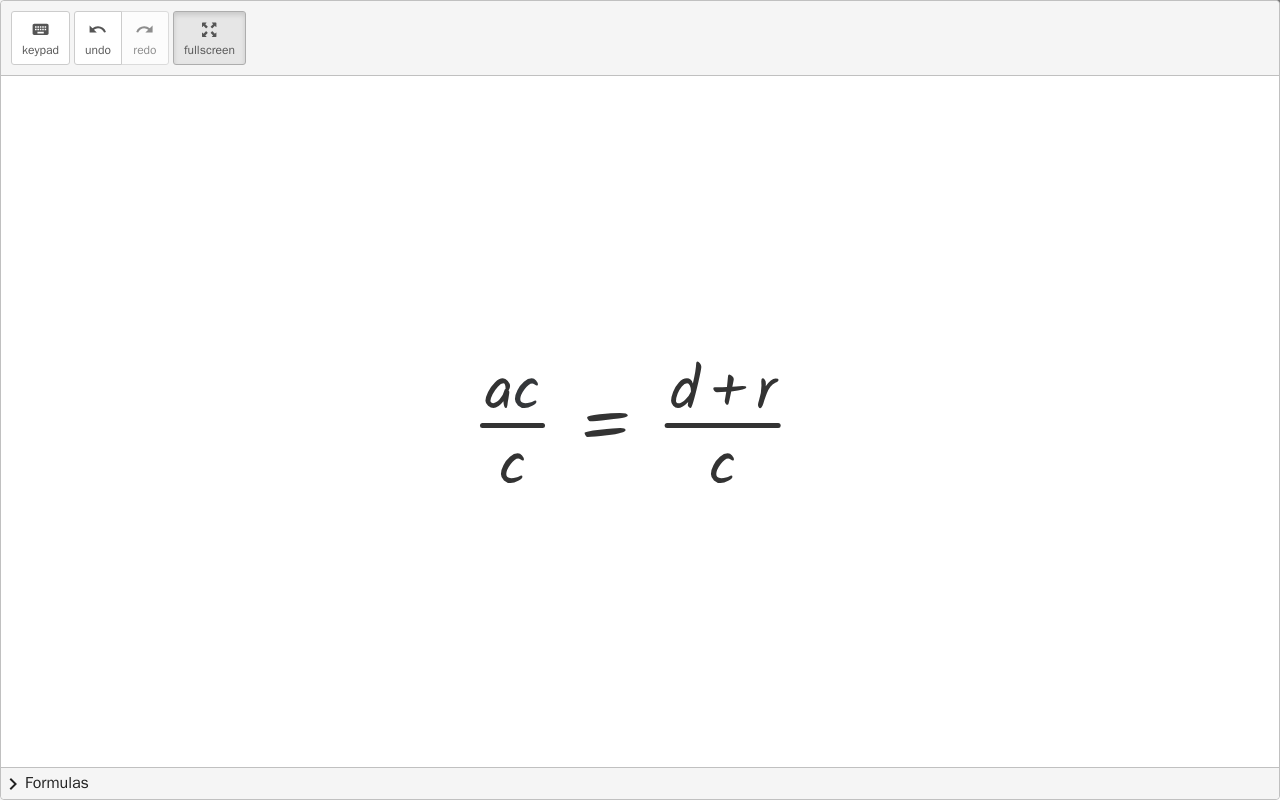 click at bounding box center [647, 421] 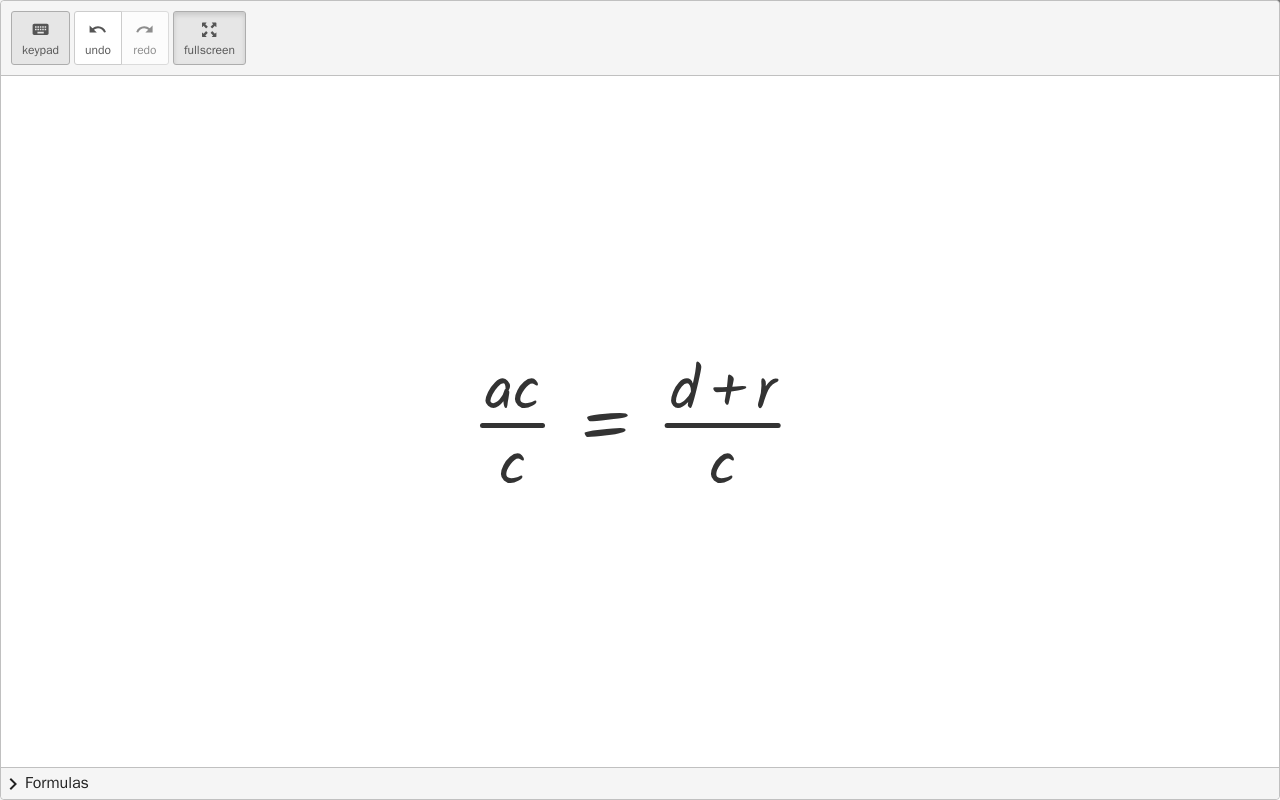 click on "keypad" at bounding box center [40, 50] 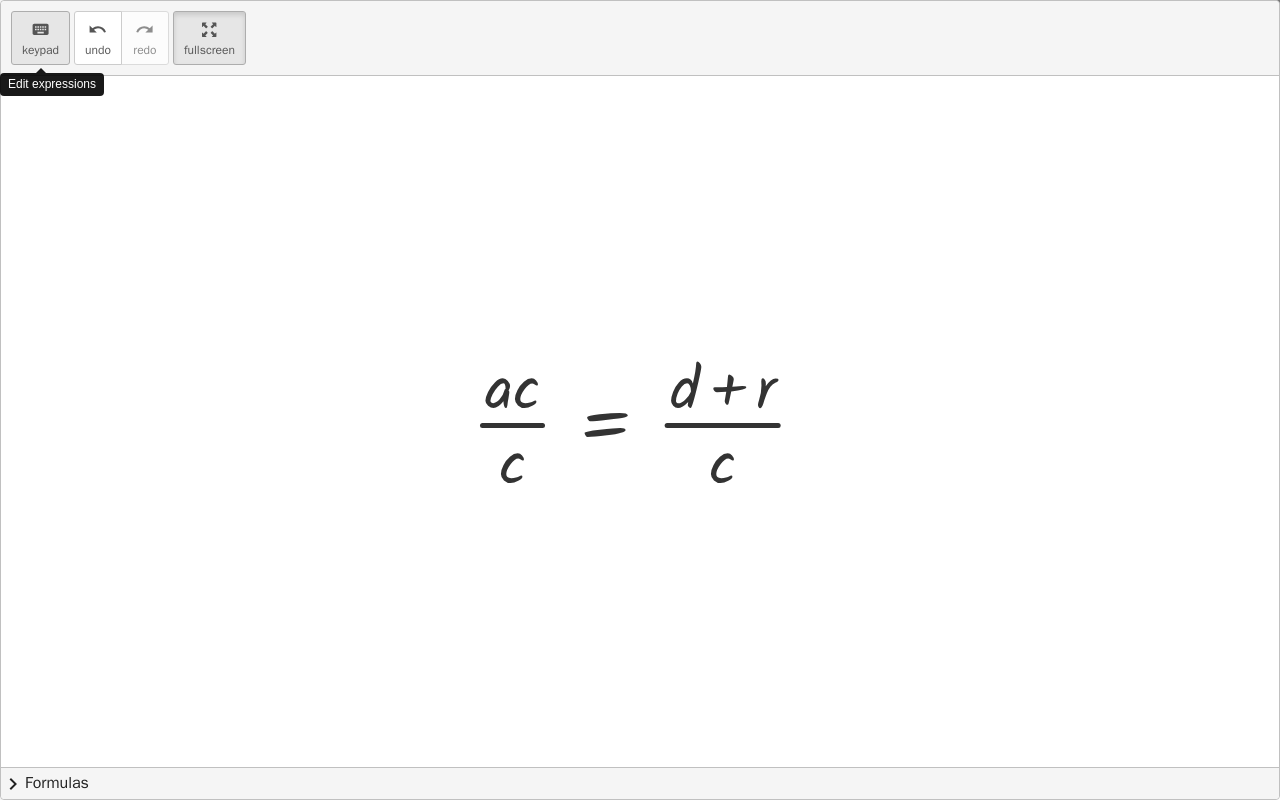 click on "keypad" at bounding box center (40, 50) 